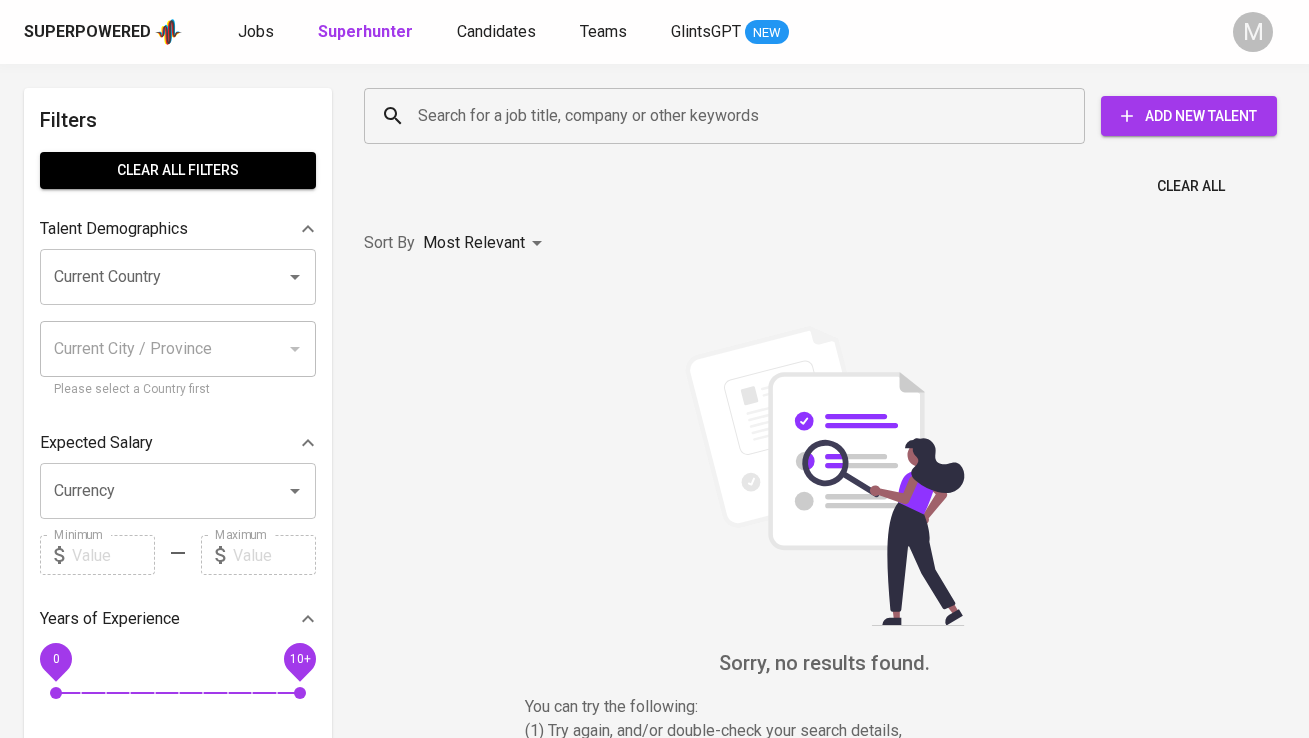 scroll, scrollTop: 0, scrollLeft: 0, axis: both 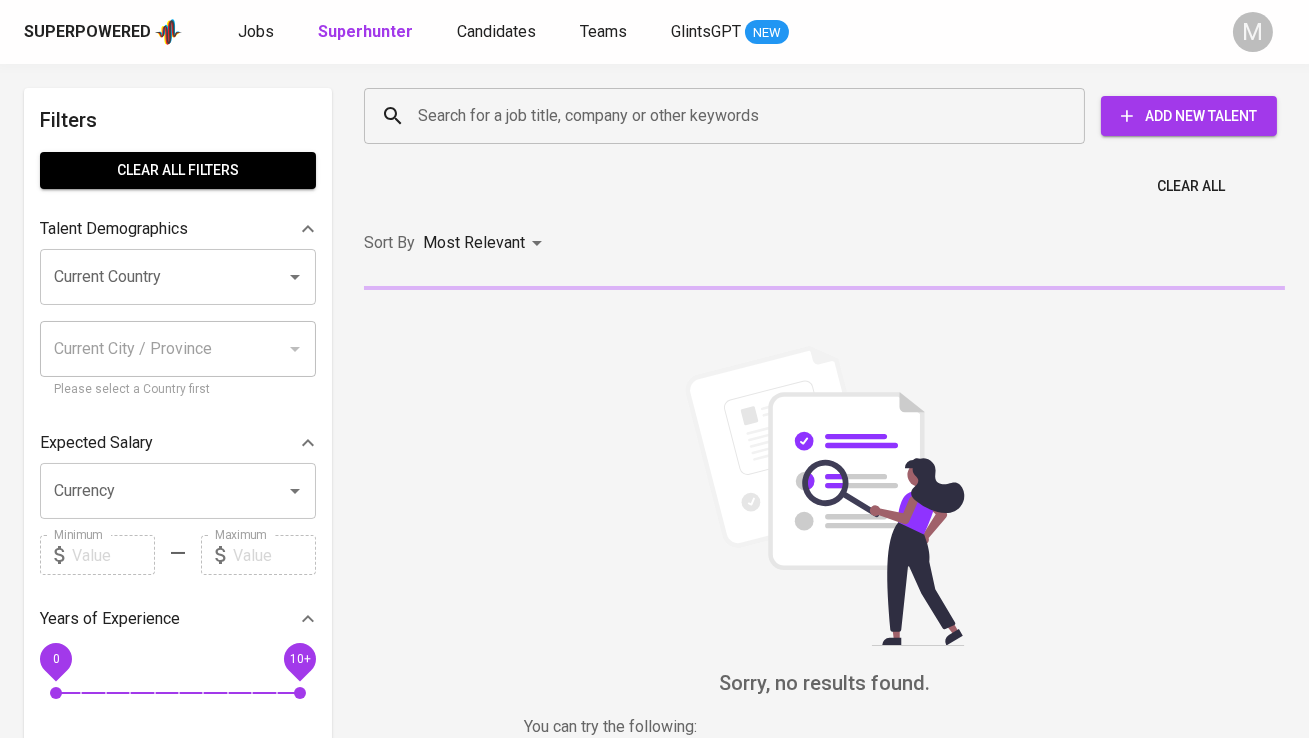 click on "Search for a job title, company or other keywords" at bounding box center [729, 116] 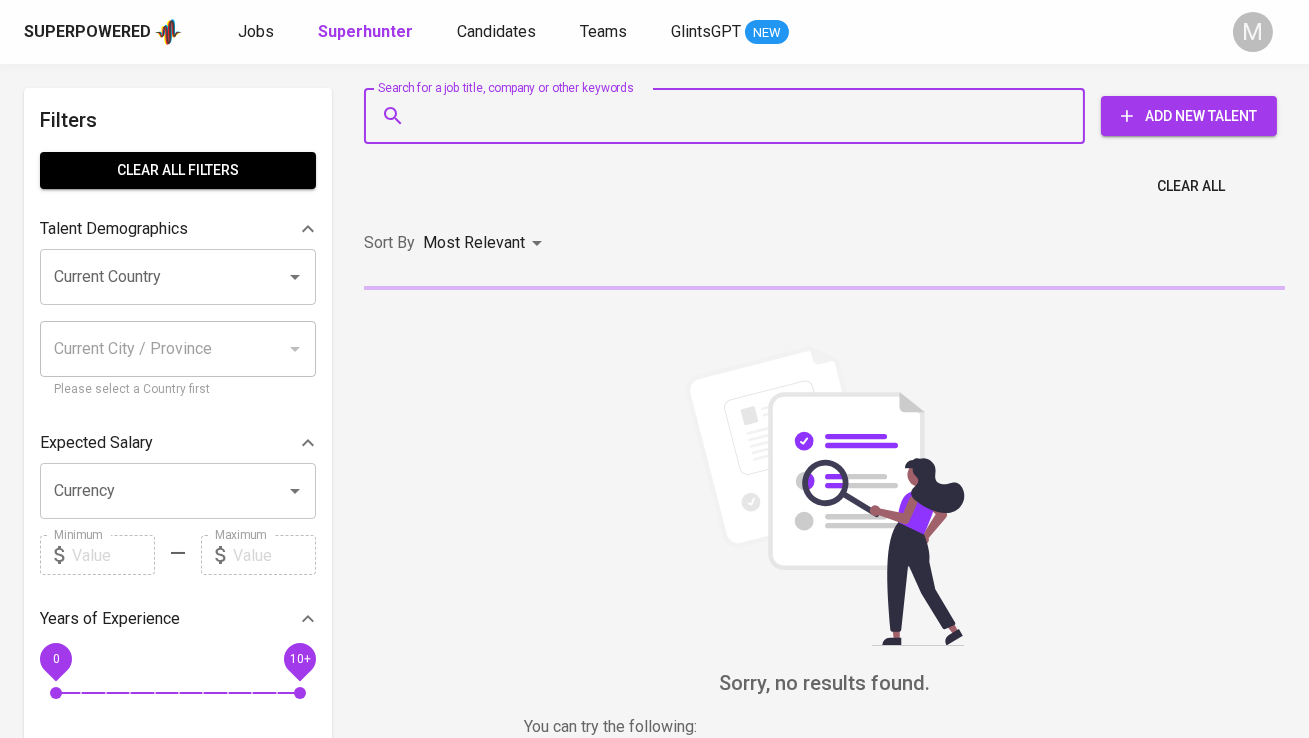 paste on "| [EMAIL_ADDRESS][PERSON_NAME][DOMAIN_NAME]" 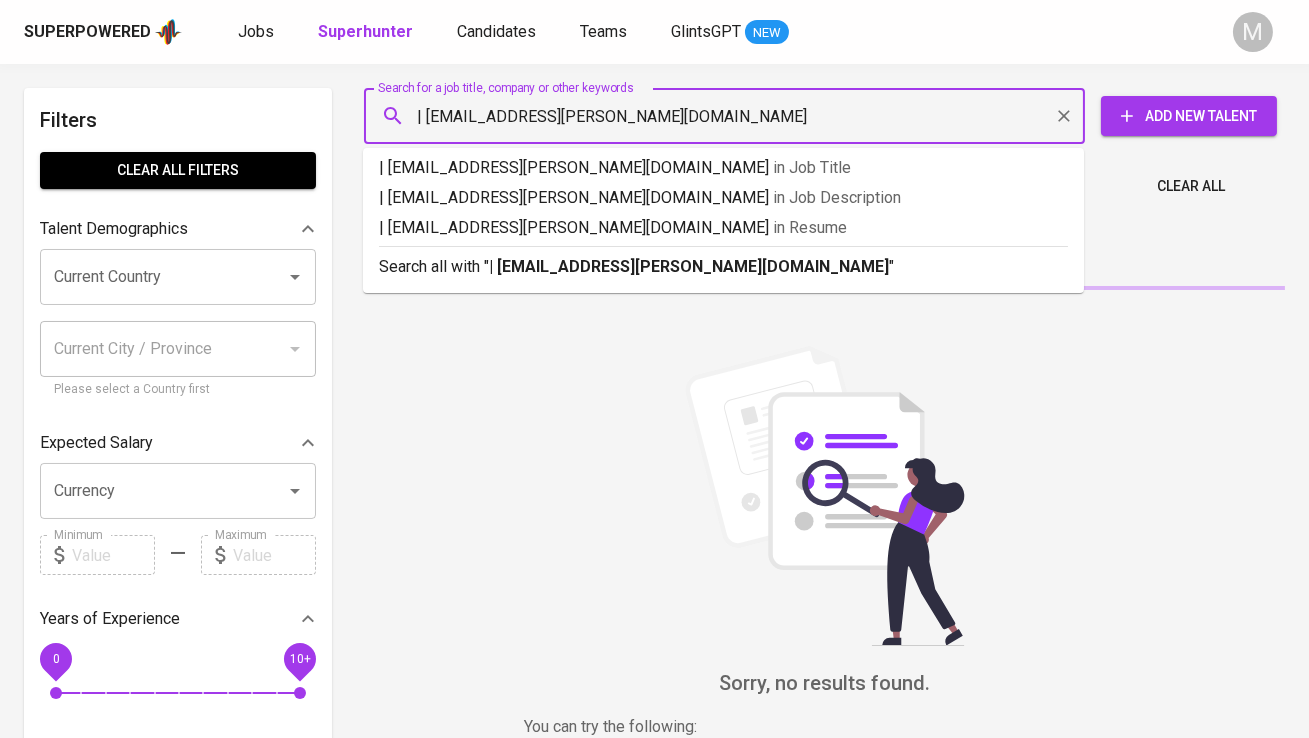 click on "| [EMAIL_ADDRESS][PERSON_NAME][DOMAIN_NAME]" at bounding box center (729, 116) 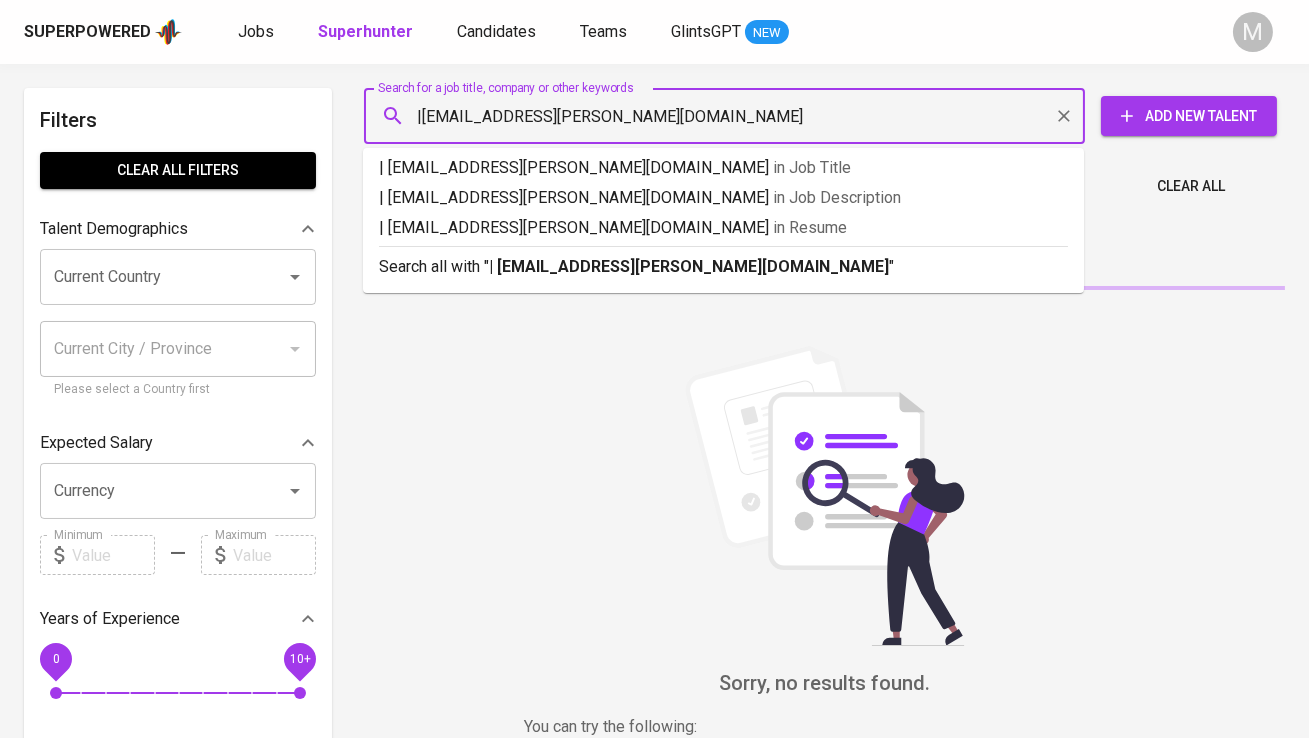 type on "[EMAIL_ADDRESS][PERSON_NAME][DOMAIN_NAME]" 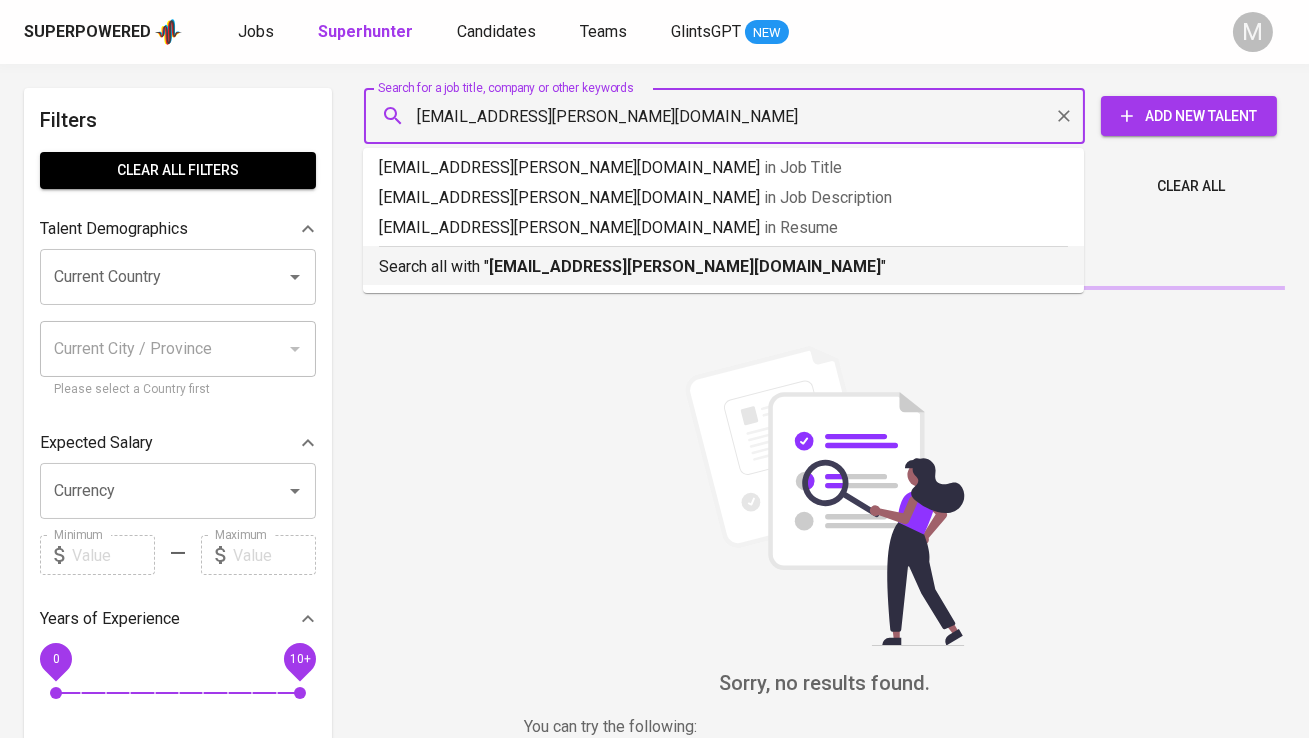 click on "Search all with " [EMAIL_ADDRESS][PERSON_NAME][DOMAIN_NAME] "" at bounding box center [723, 267] 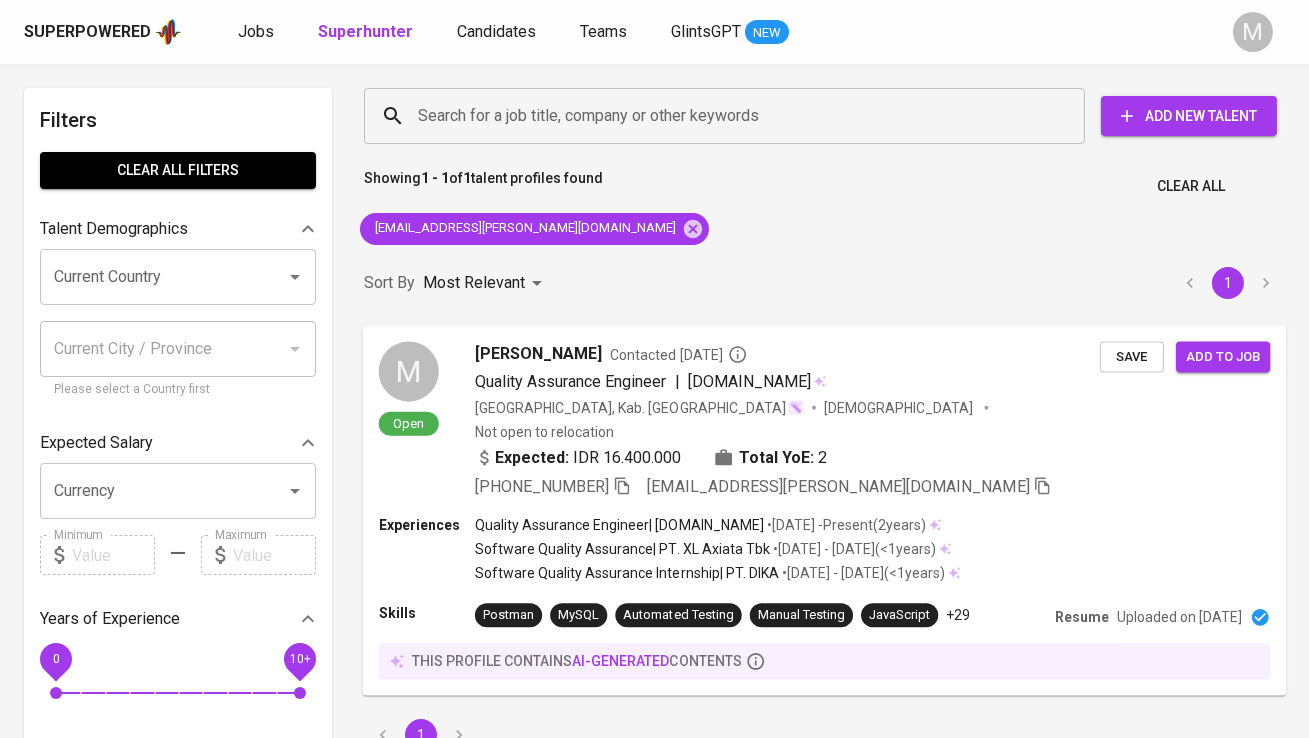 click on "M" at bounding box center [409, 371] 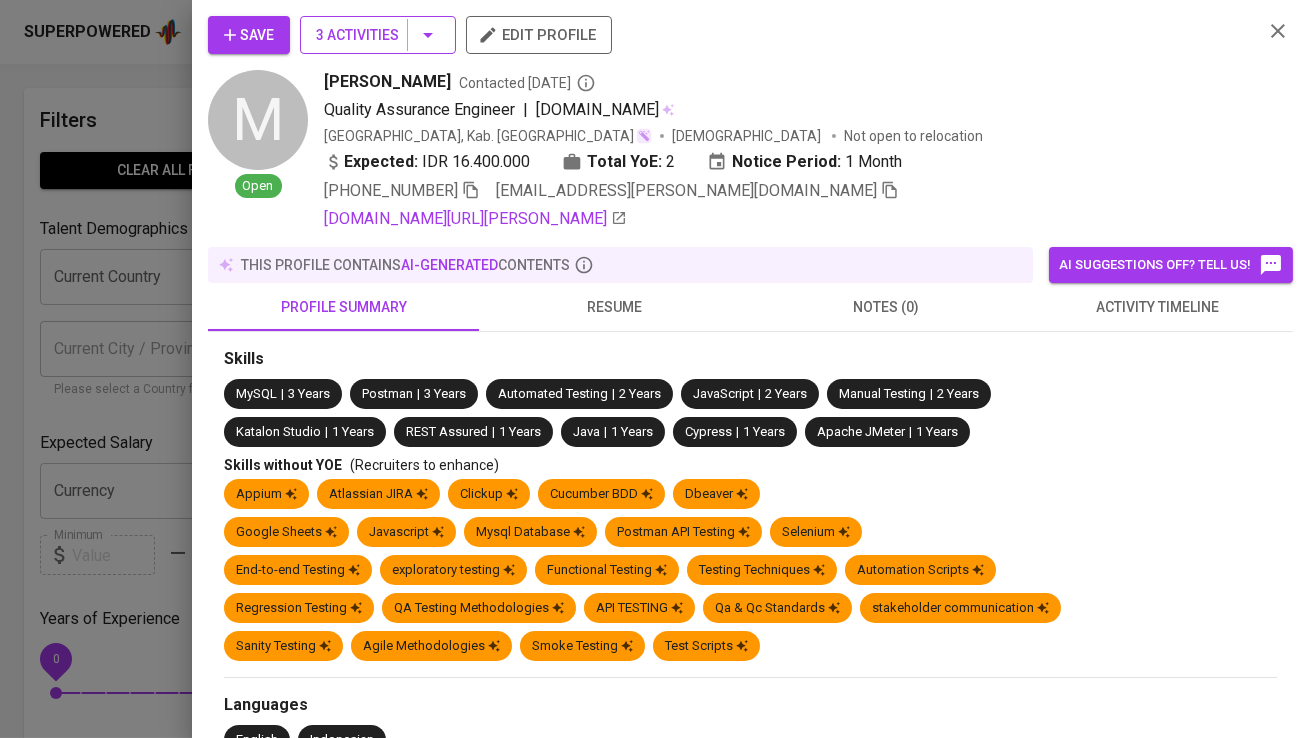 click on "3 Activities" at bounding box center (378, 35) 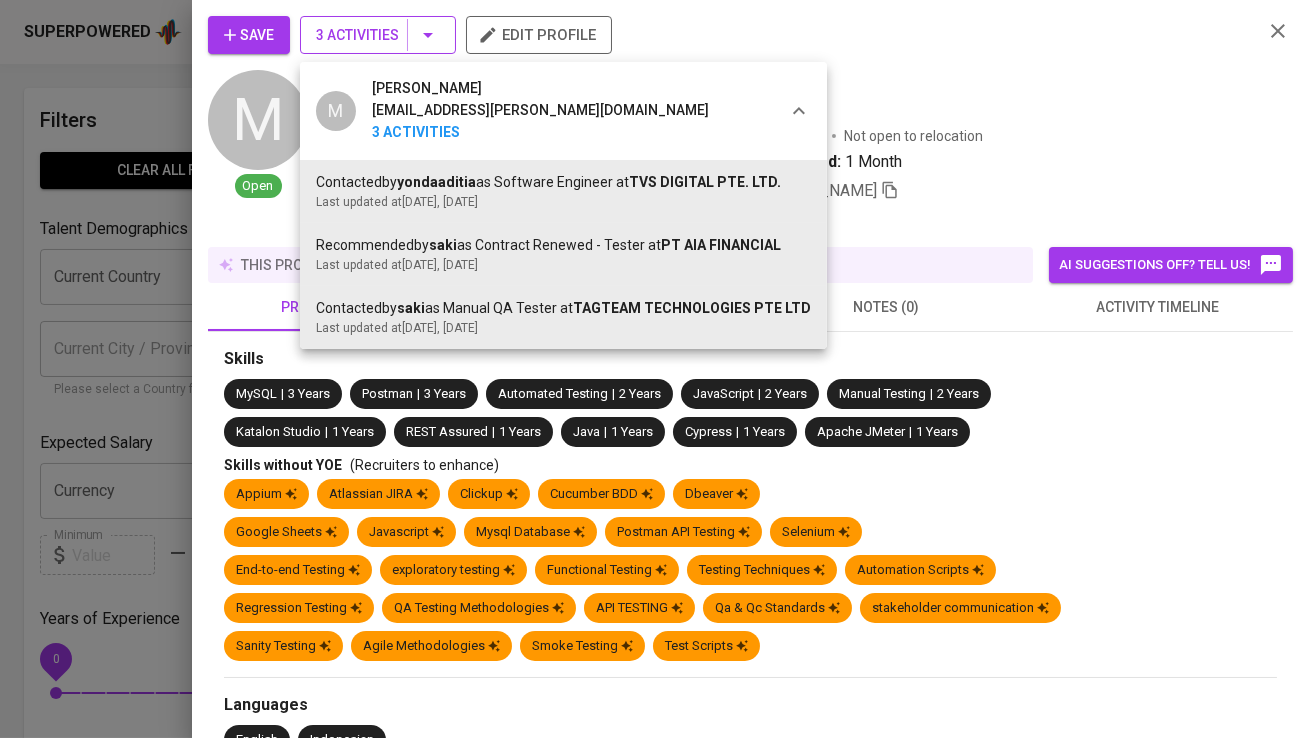 click at bounding box center (654, 369) 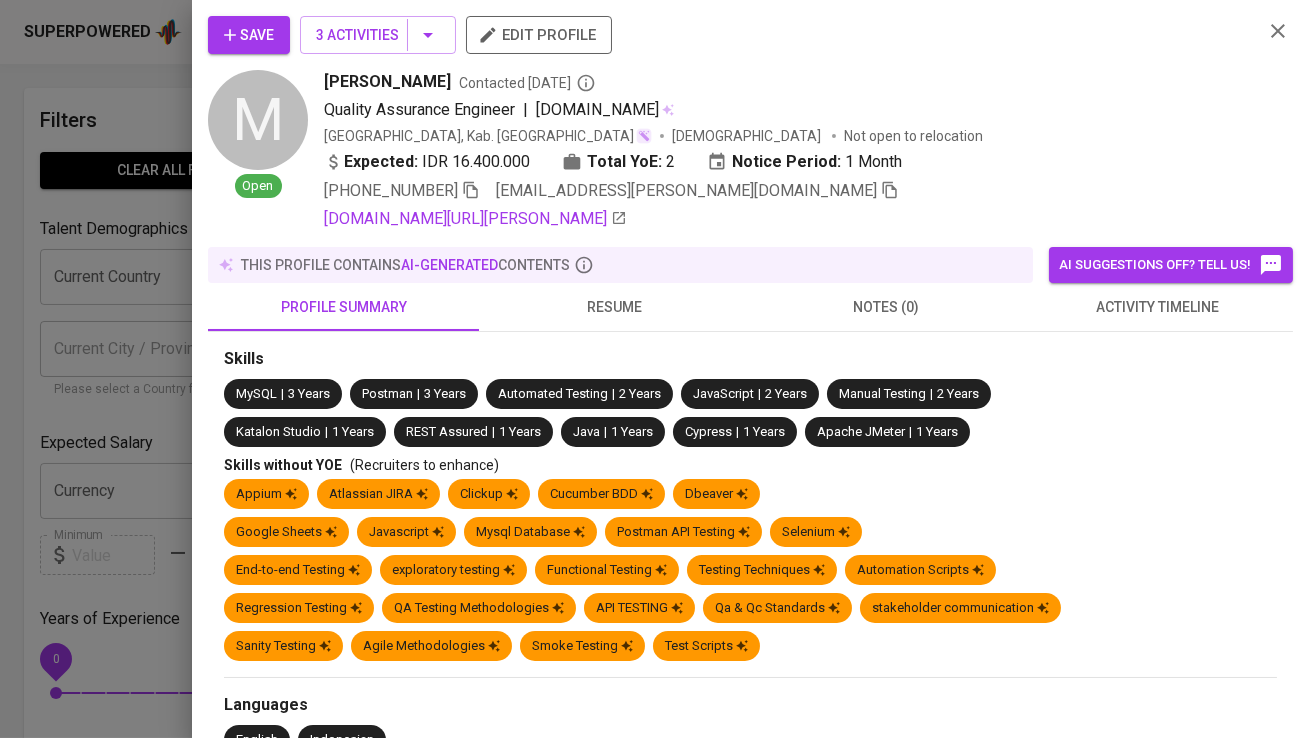 click on "Save" at bounding box center [249, 35] 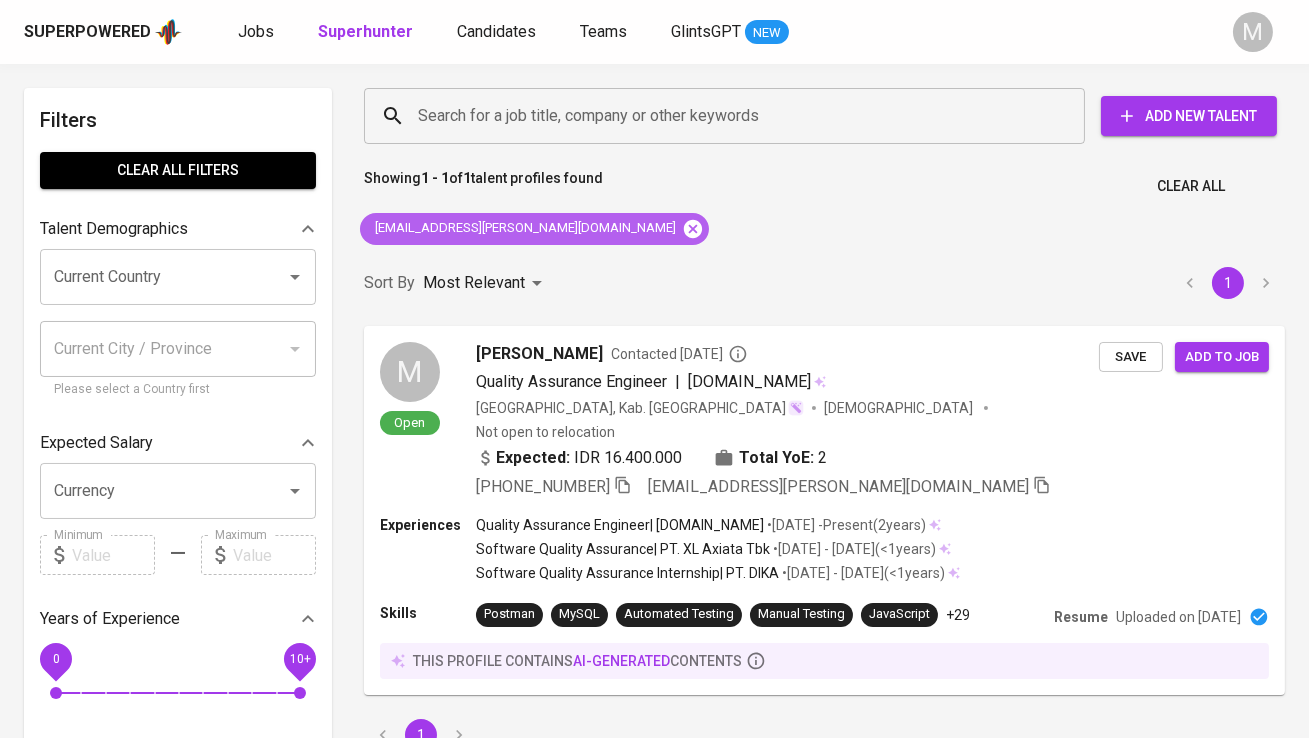 click 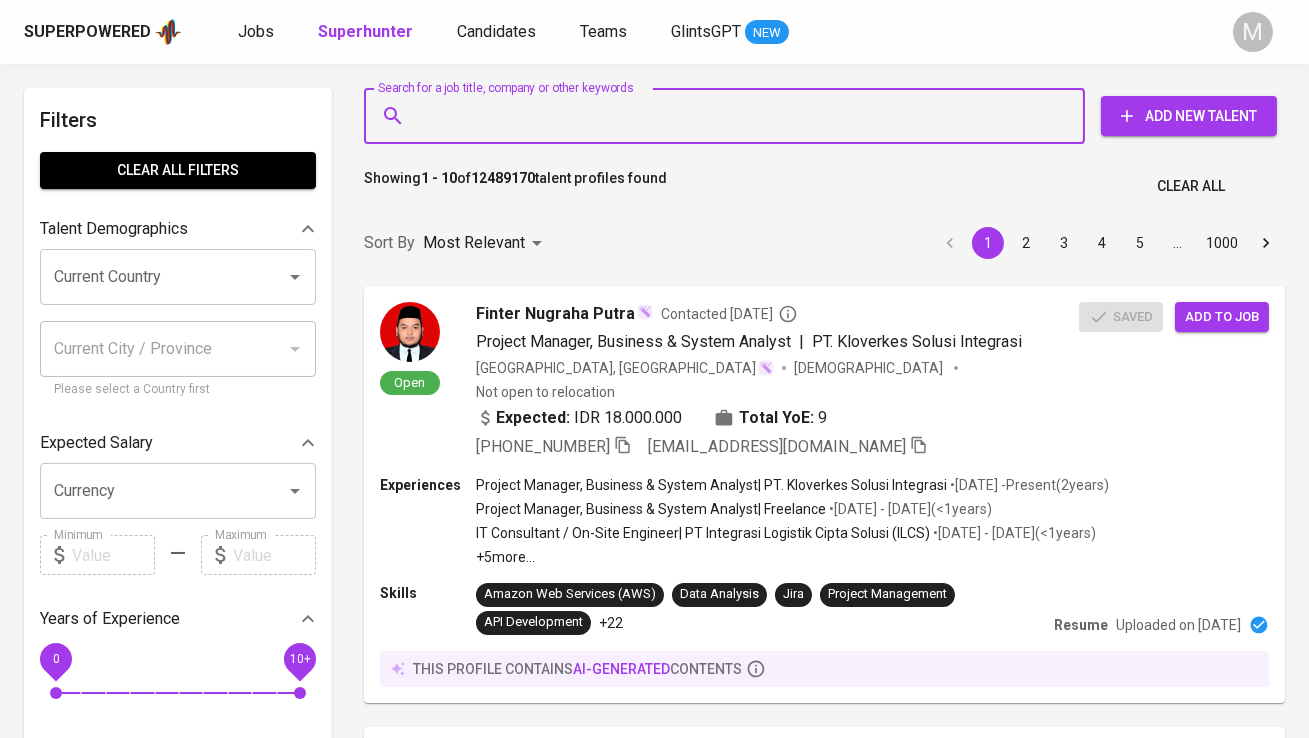click on "Search for a job title, company or other keywords" at bounding box center (729, 116) 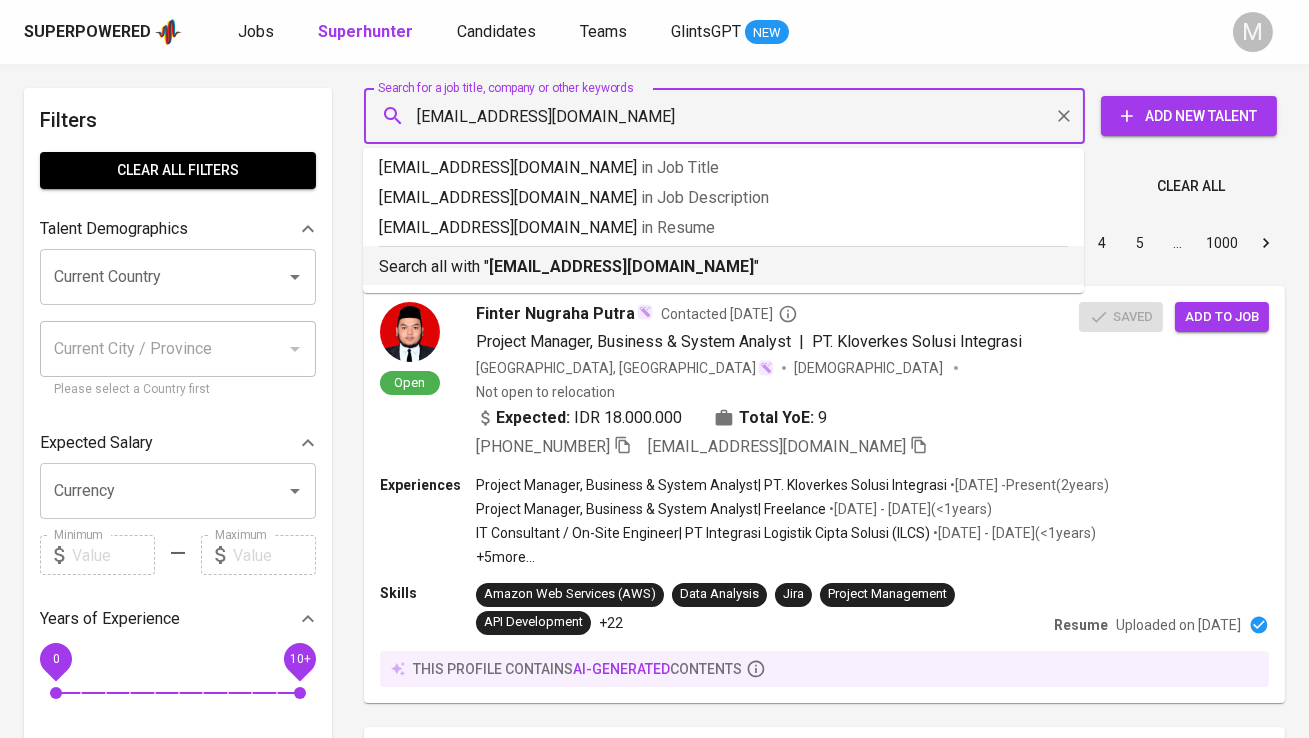 type on "[EMAIL_ADDRESS][DOMAIN_NAME]" 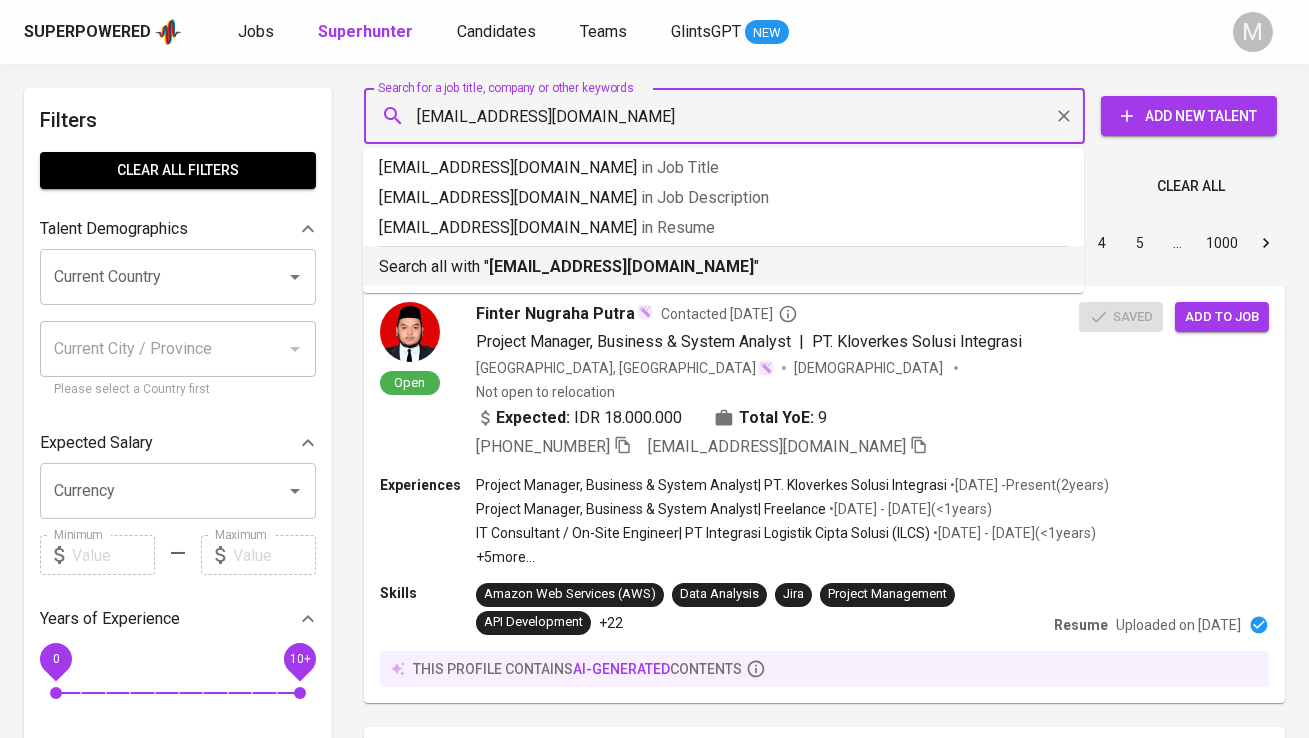 click on "[EMAIL_ADDRESS][DOMAIN_NAME]" at bounding box center (621, 266) 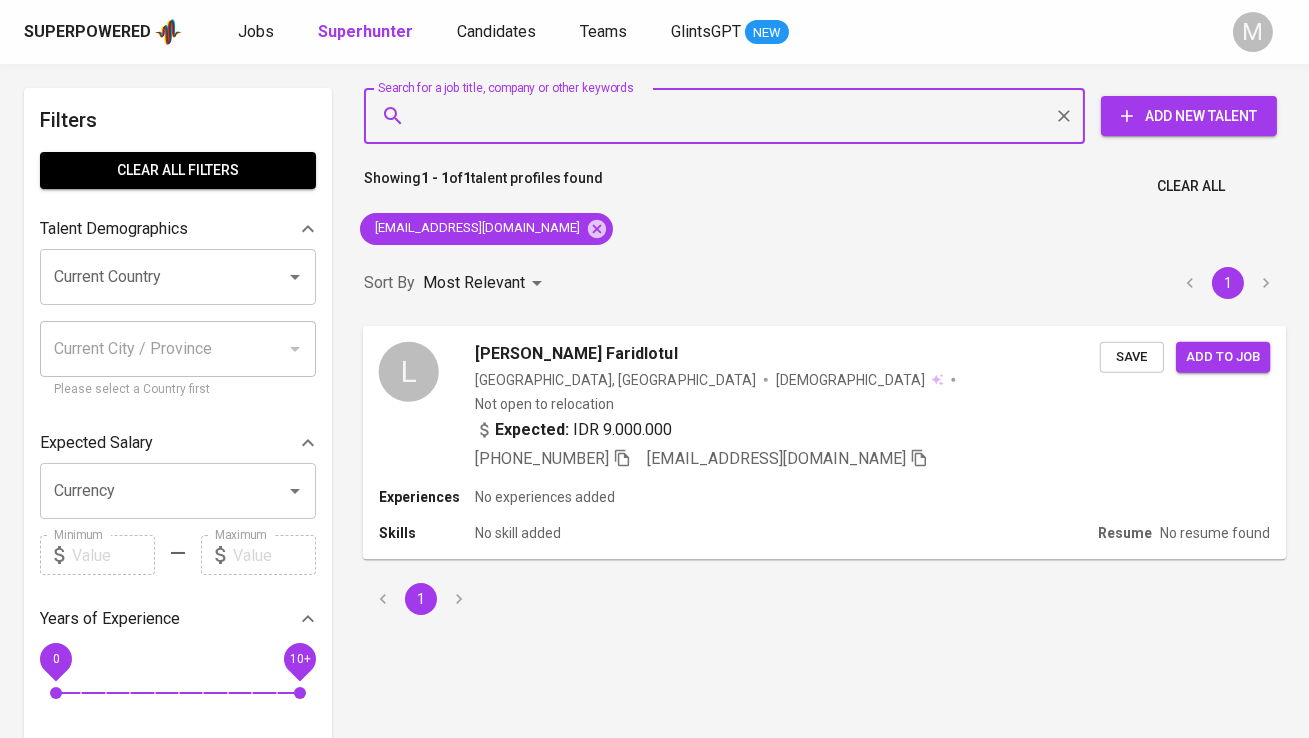 click on "L" at bounding box center (409, 371) 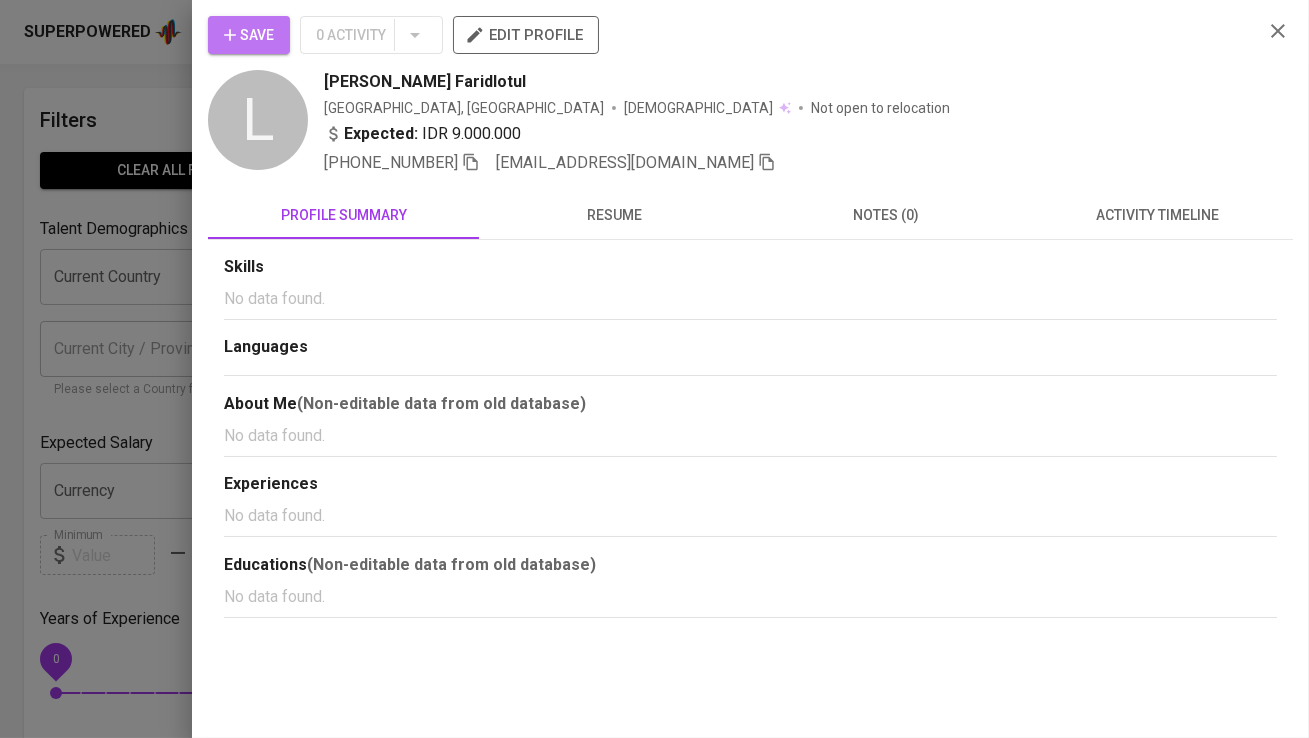click on "Save" at bounding box center [249, 35] 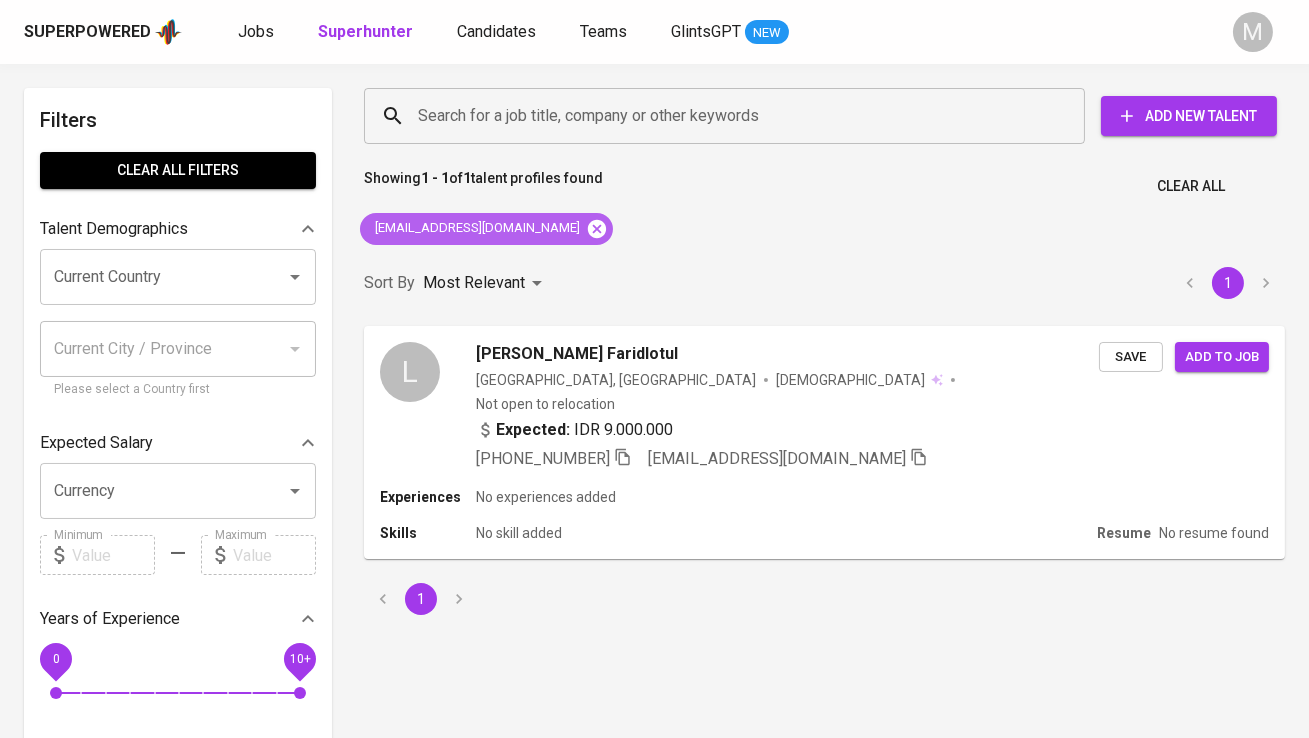 click 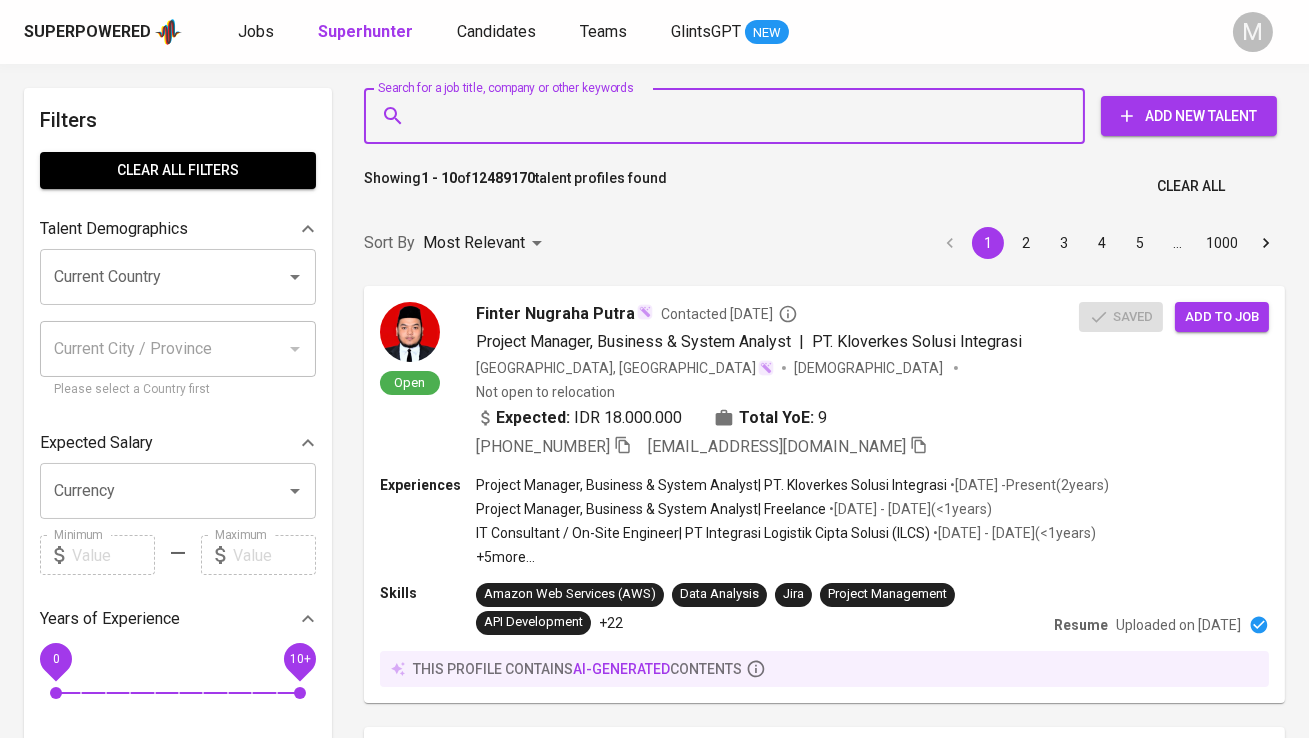 click on "Search for a job title, company or other keywords" at bounding box center (729, 116) 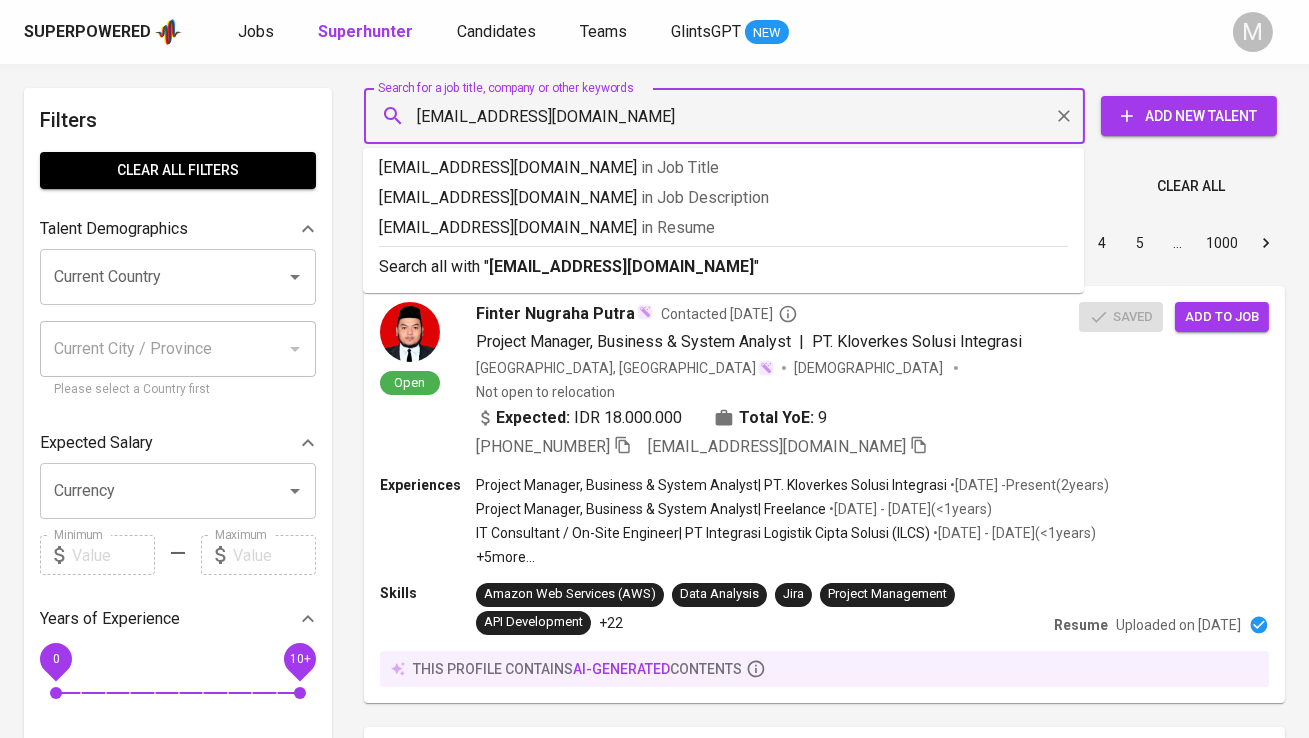 type on "[EMAIL_ADDRESS][DOMAIN_NAME]" 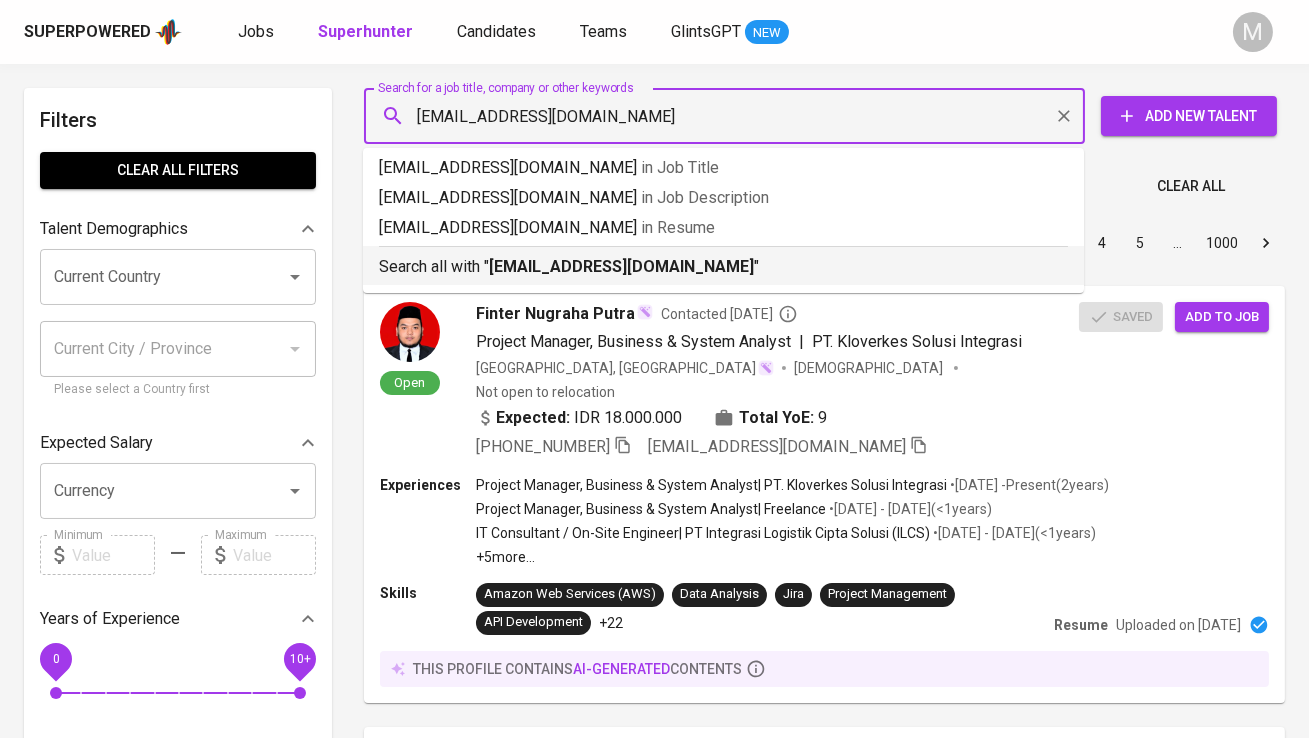 click on "[EMAIL_ADDRESS][DOMAIN_NAME]" at bounding box center (621, 266) 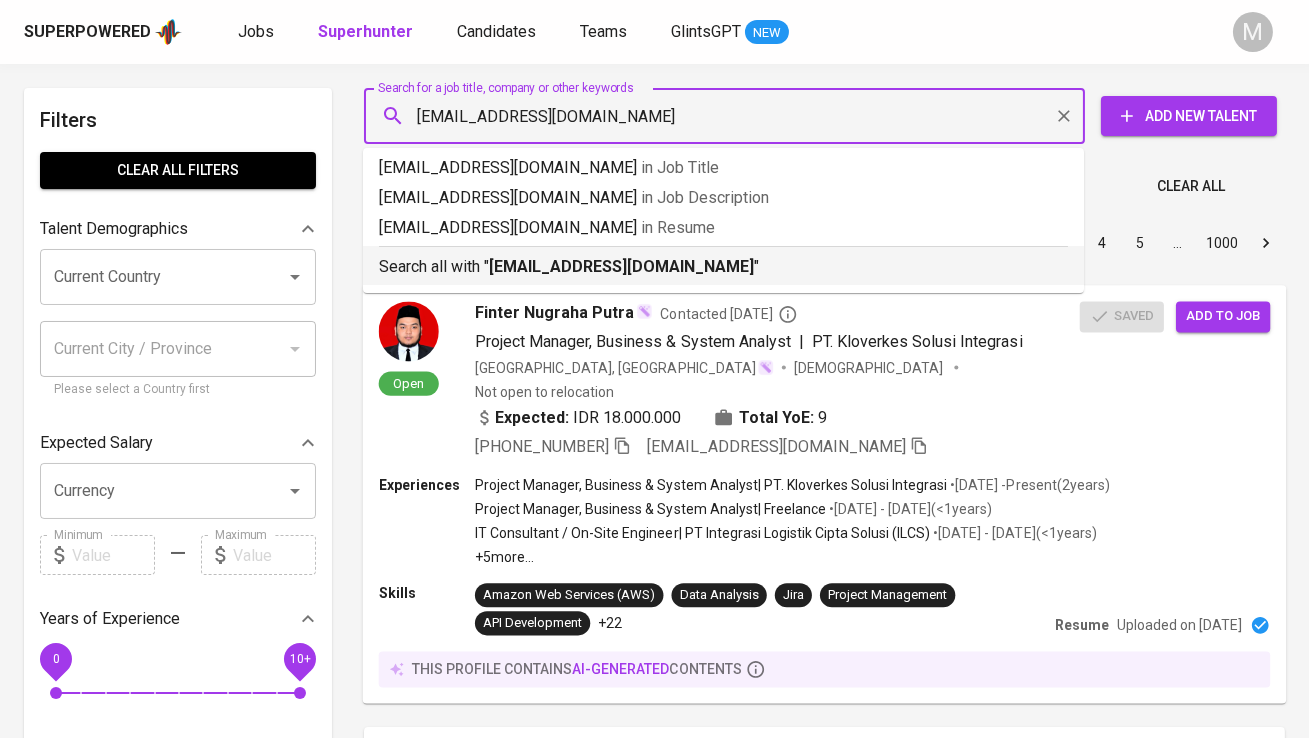type 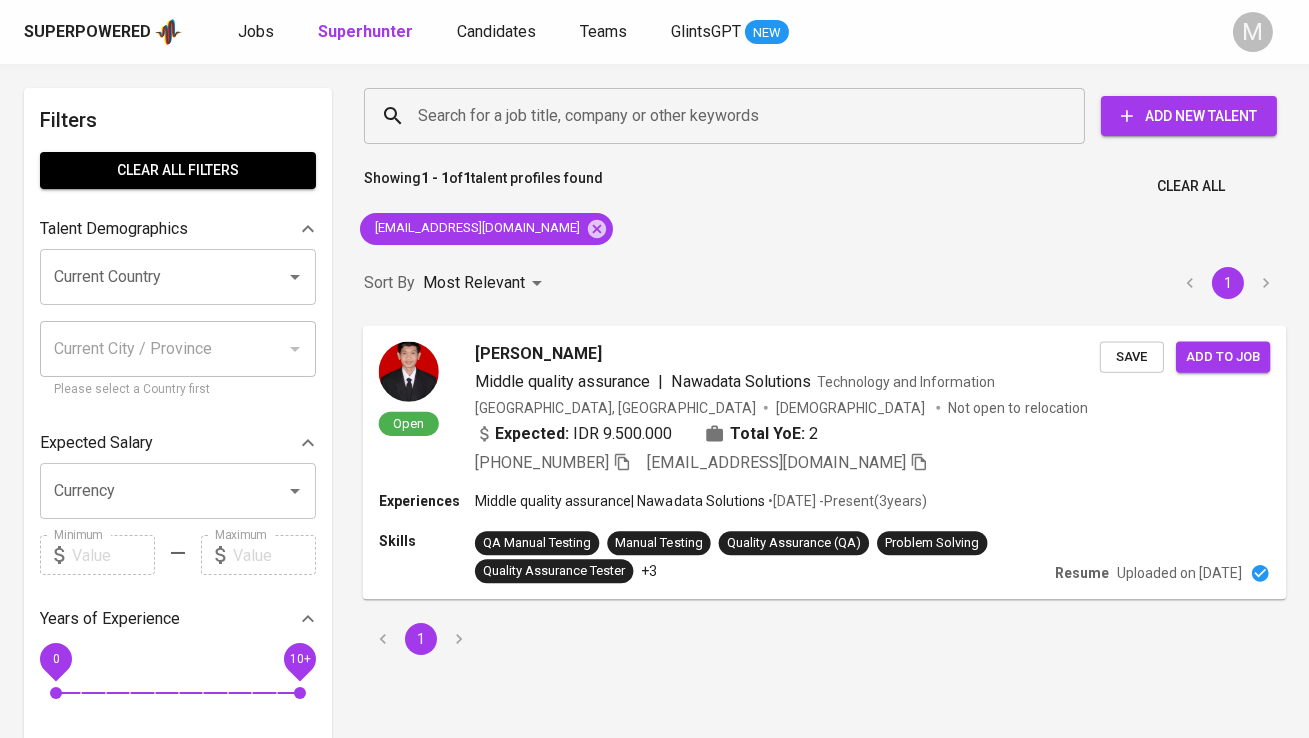 click at bounding box center (409, 371) 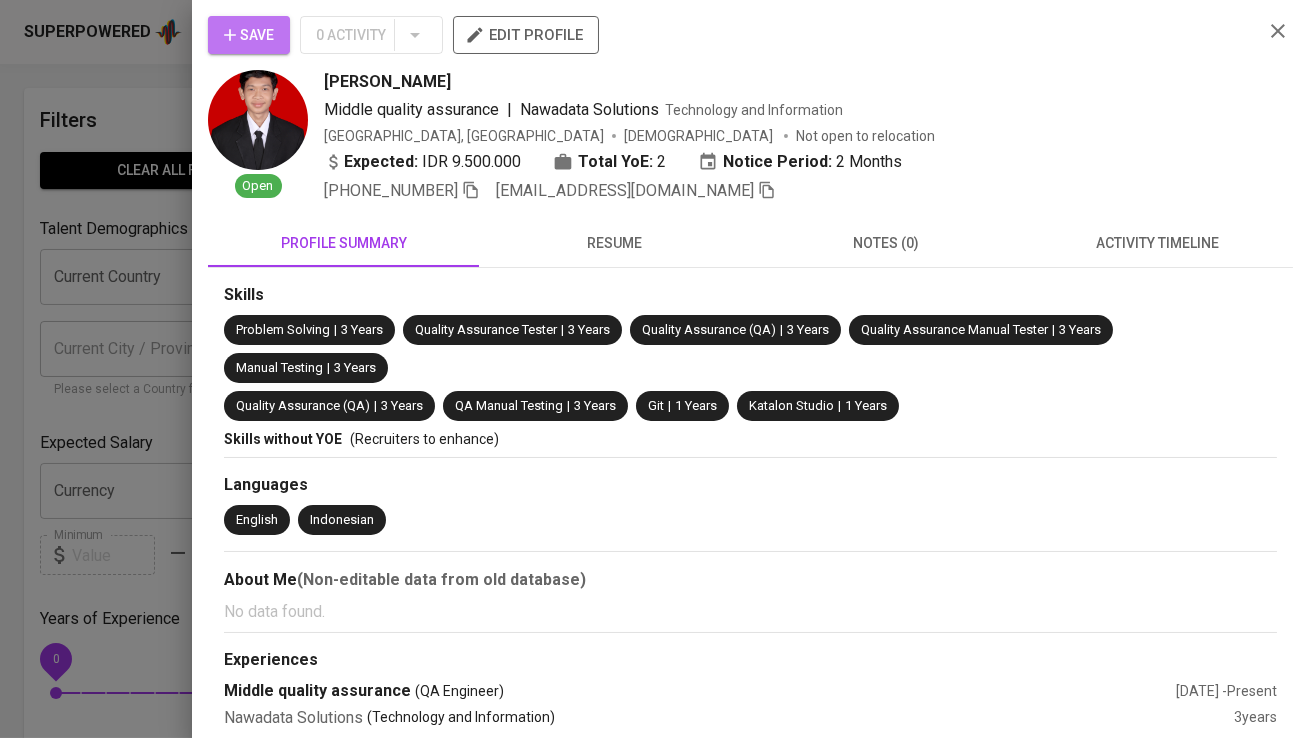 click on "Save" at bounding box center [249, 35] 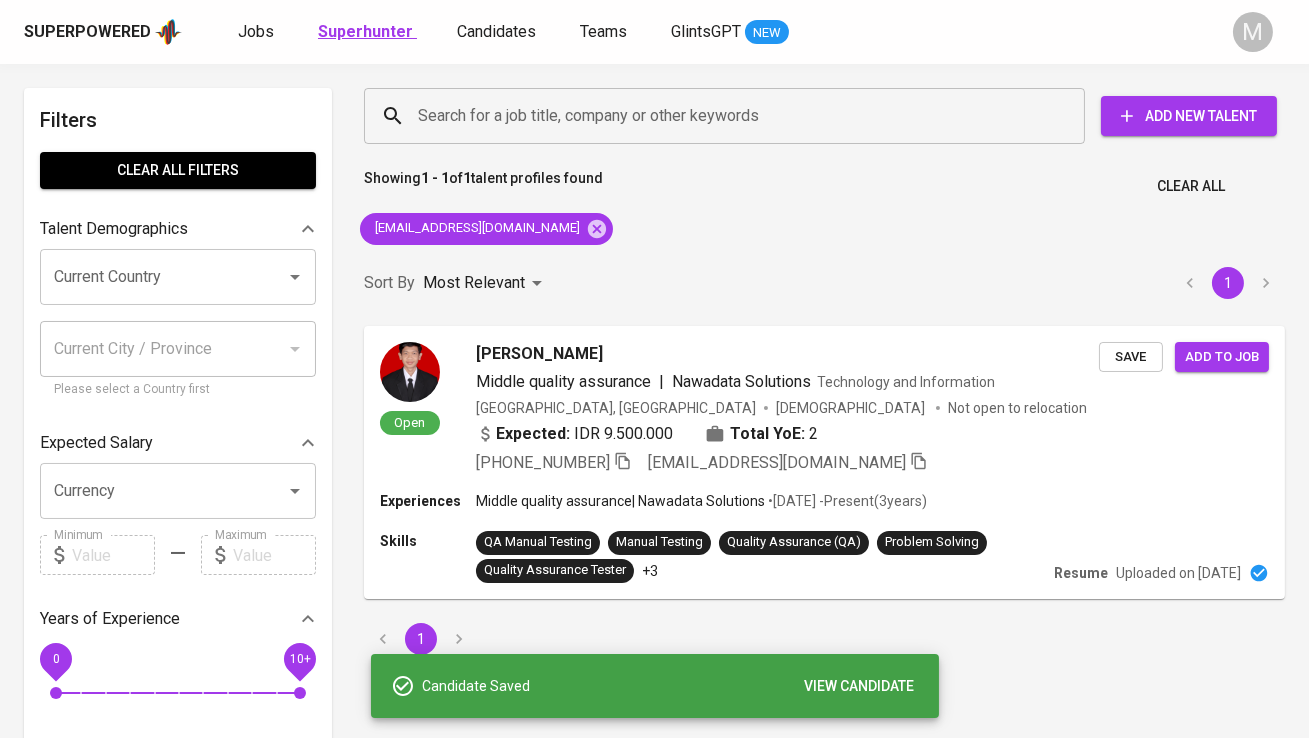 click on "Superhunter" at bounding box center (365, 31) 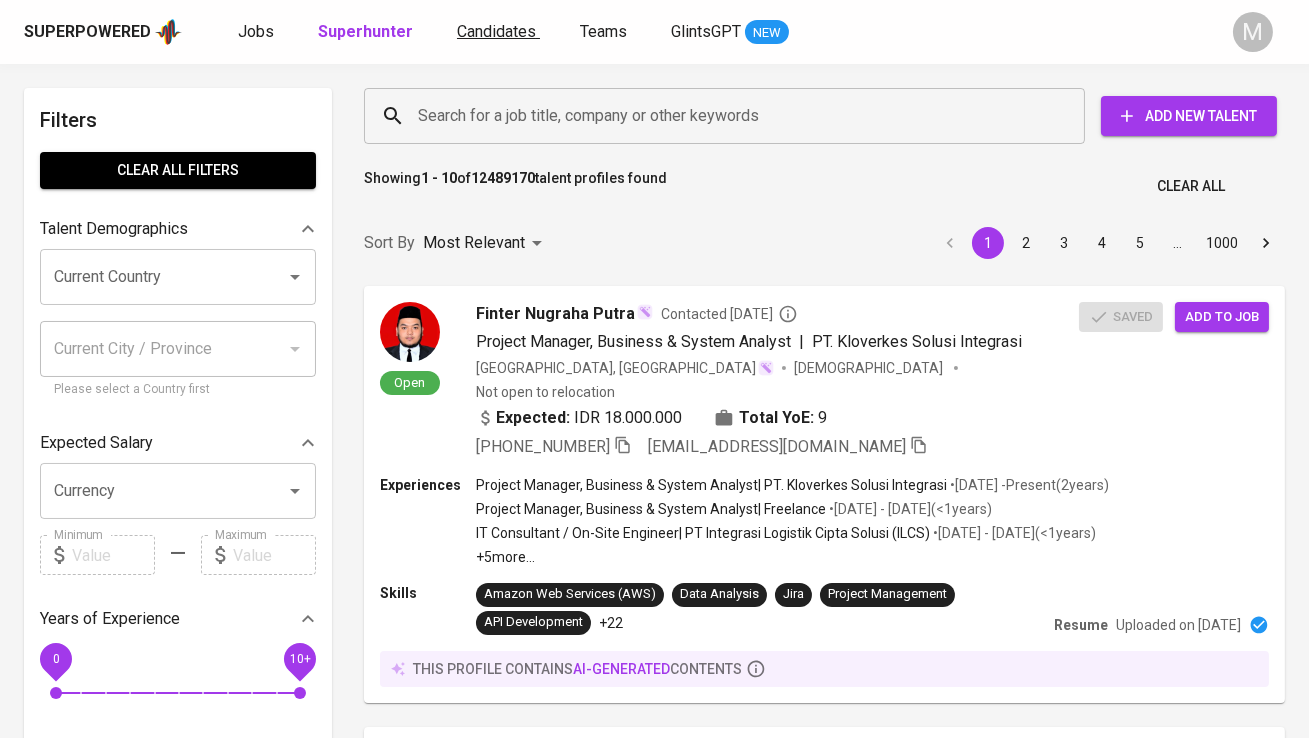 click on "Candidates" at bounding box center (496, 31) 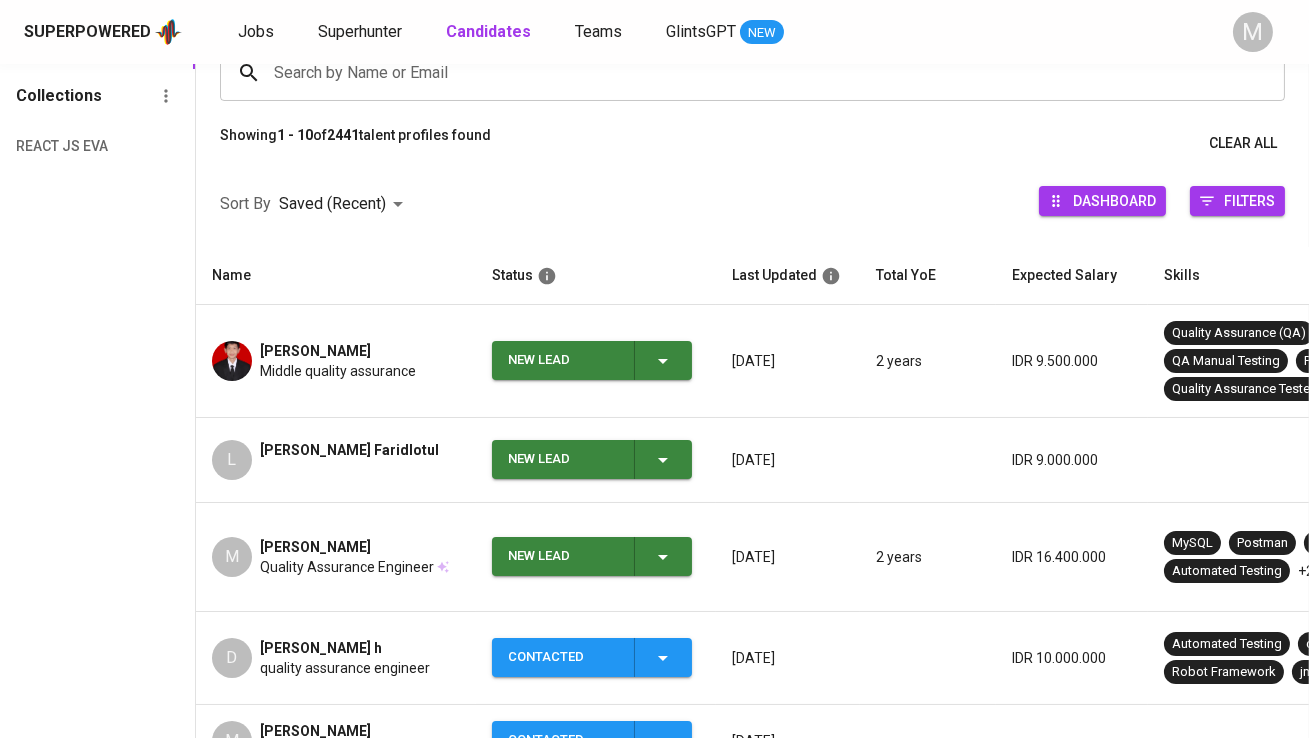 scroll, scrollTop: 180, scrollLeft: 0, axis: vertical 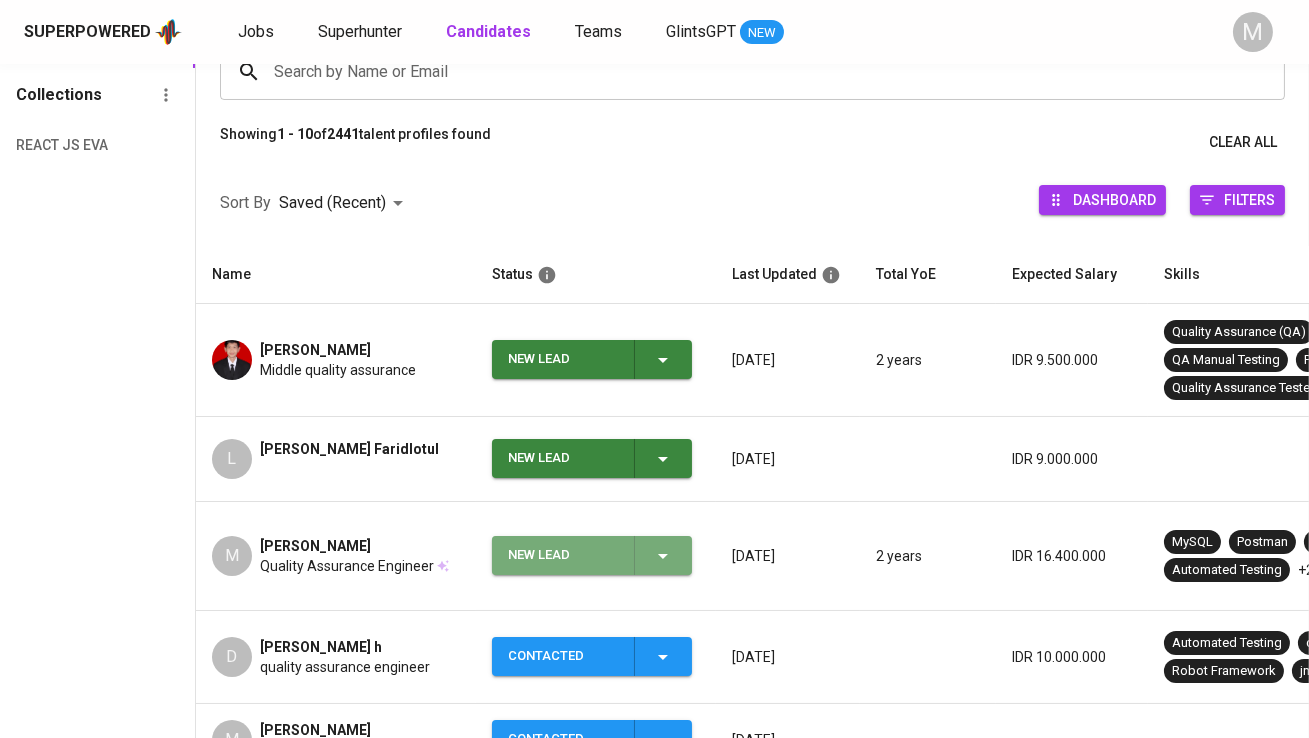 click on "New Lead" at bounding box center [563, 555] 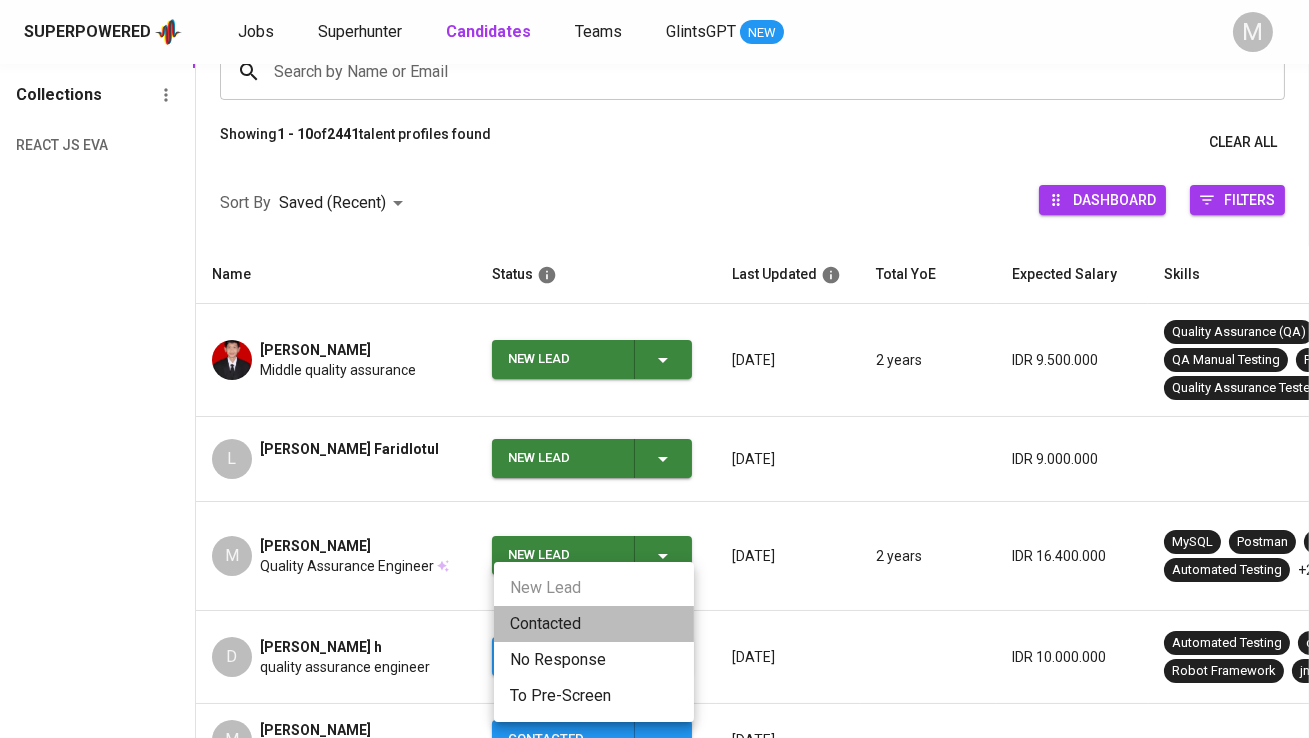 click on "Contacted" at bounding box center (594, 624) 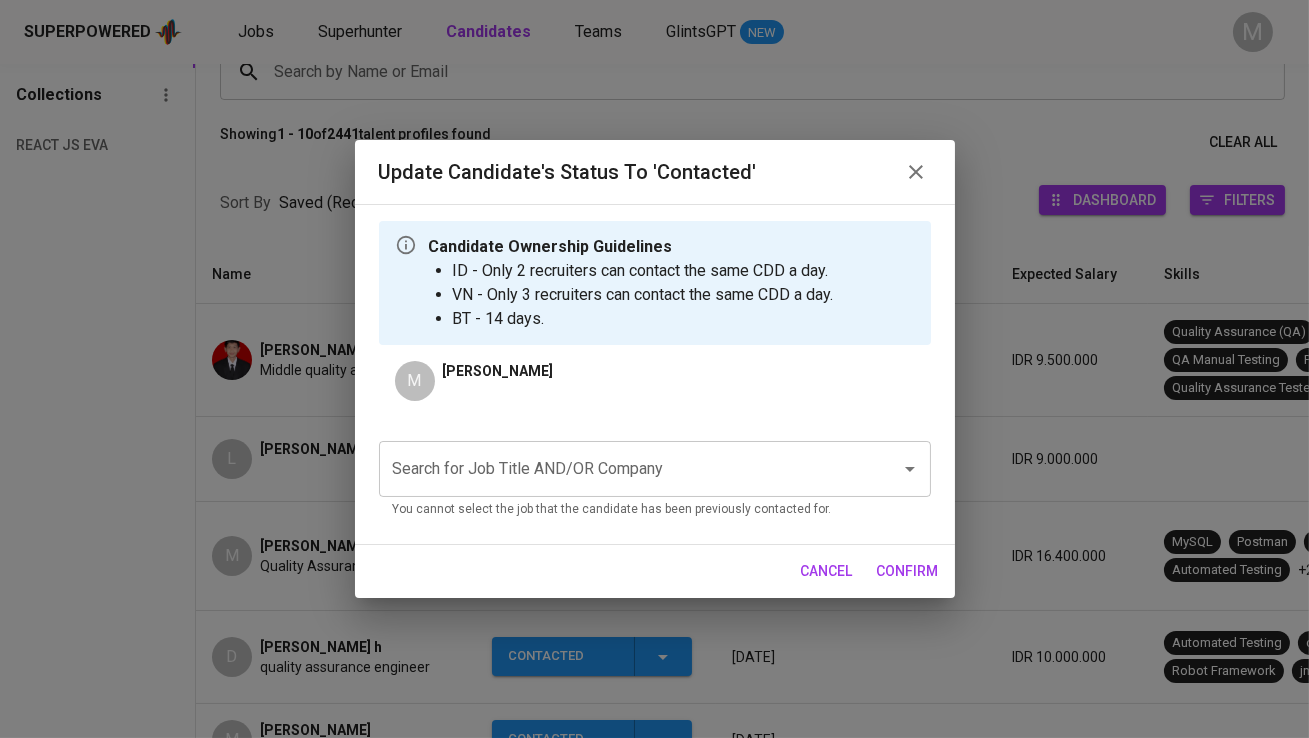 click on "Search for Job Title AND/OR Company" at bounding box center [627, 469] 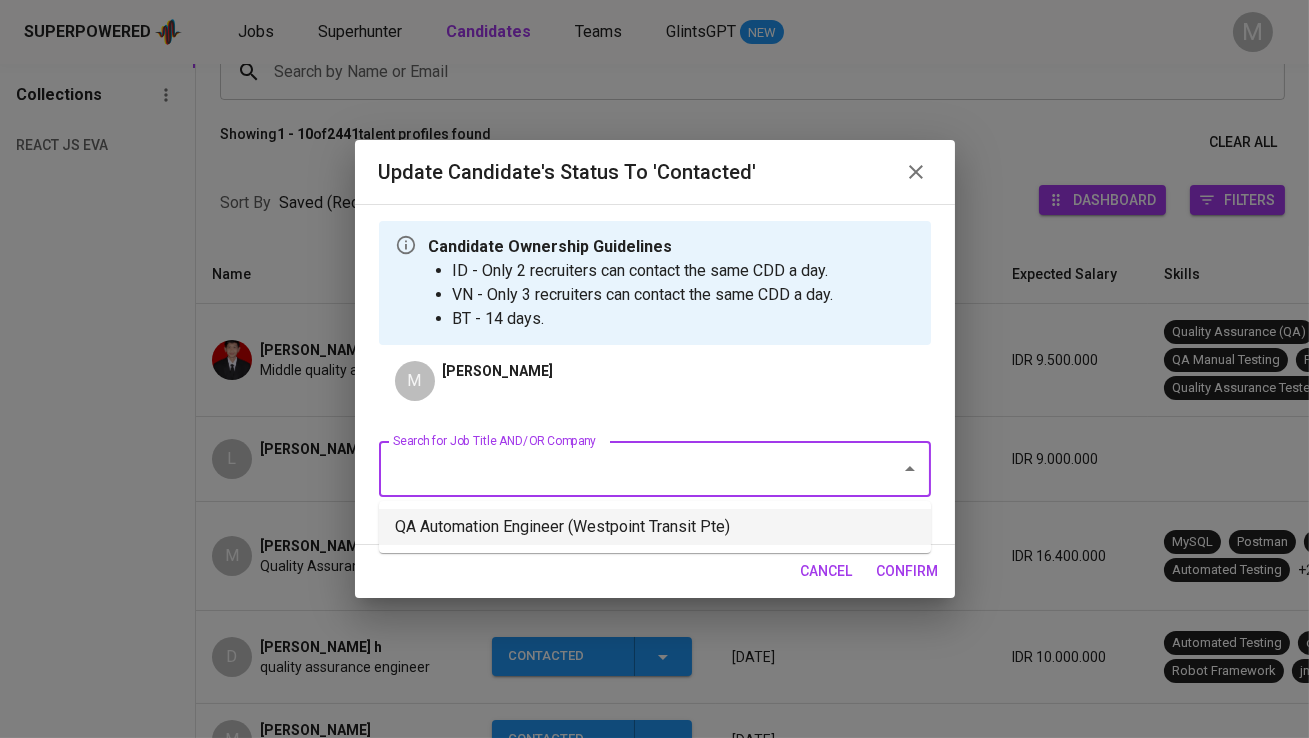 click on "QA Automation Engineer (Westpoint Transit Pte)" at bounding box center [655, 527] 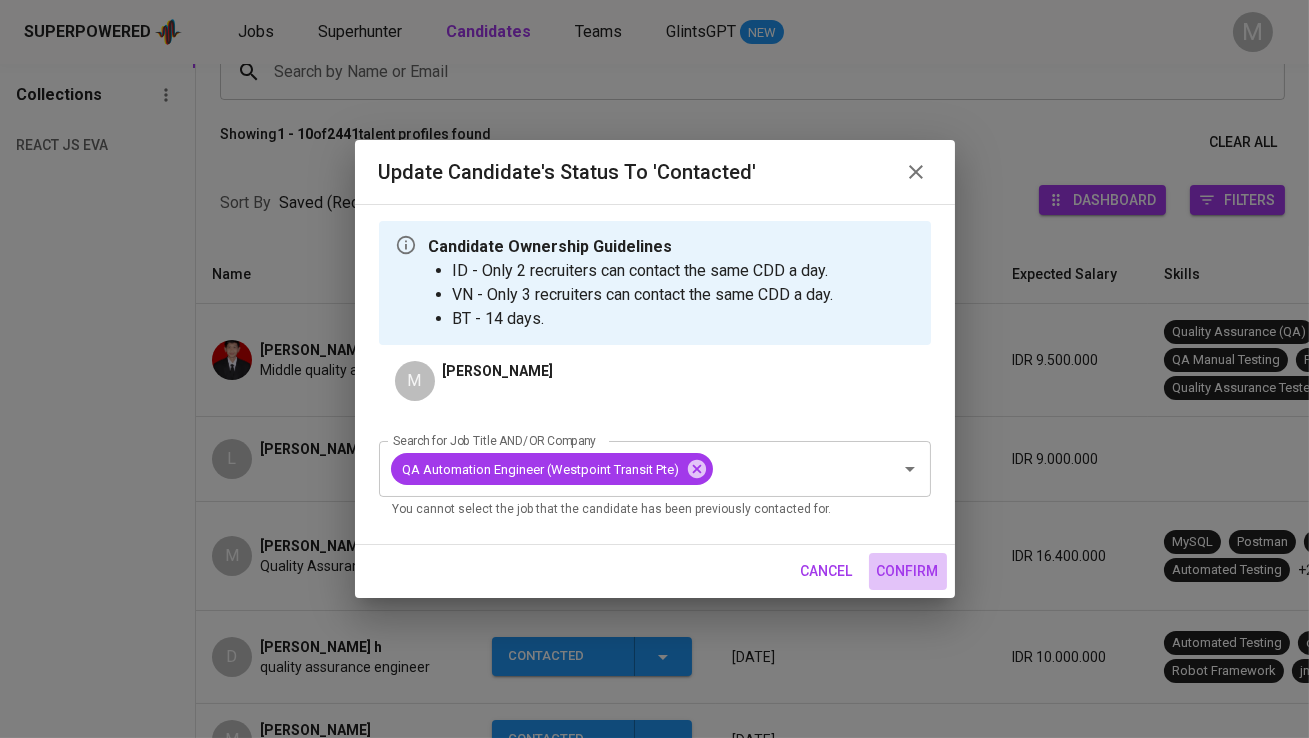 click on "confirm" at bounding box center [908, 571] 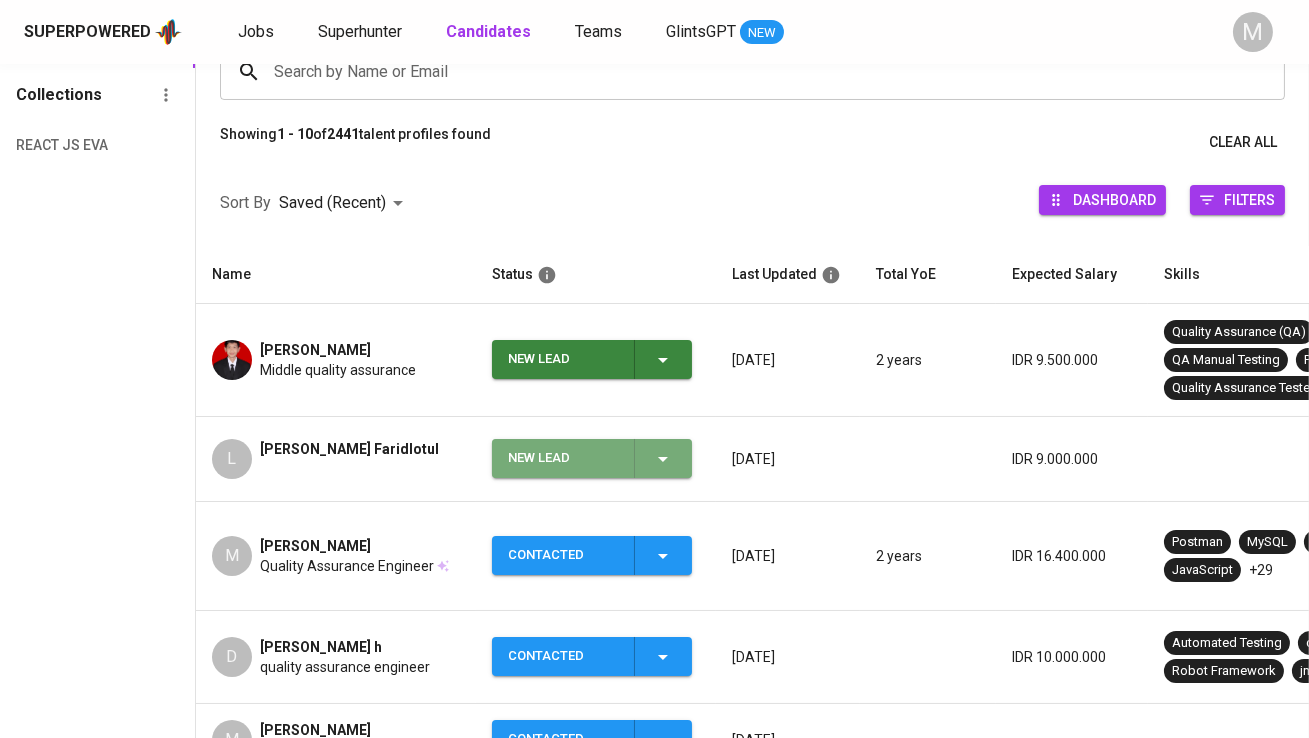 click on "New Lead" at bounding box center (563, 458) 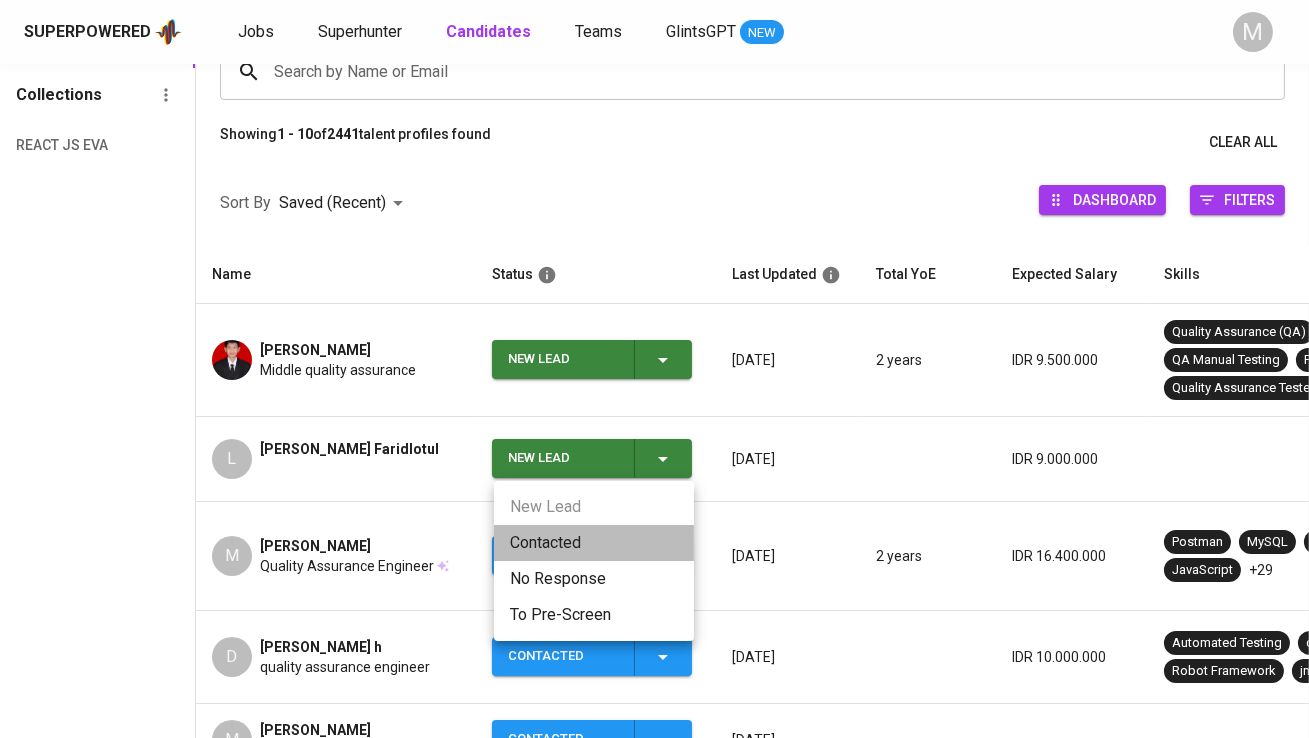 click on "Contacted" at bounding box center [594, 543] 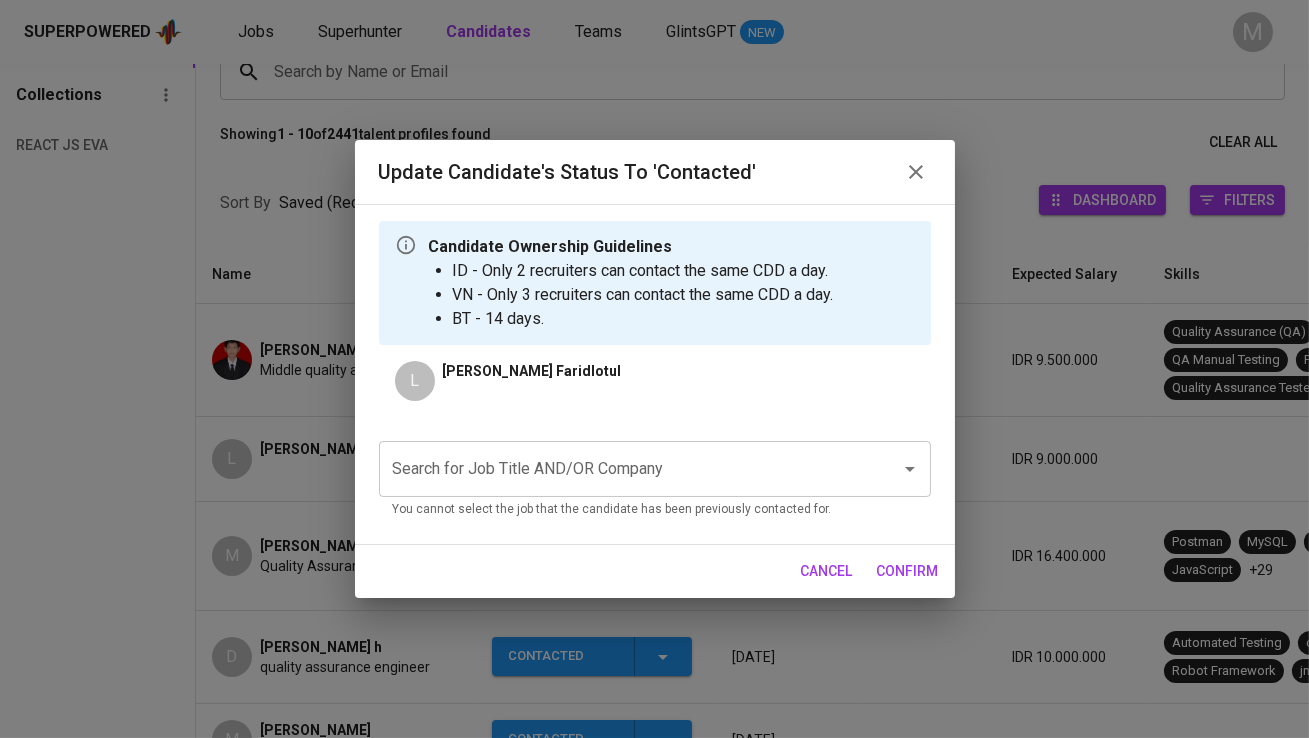 click on "Search for Job Title AND/OR Company" at bounding box center (627, 469) 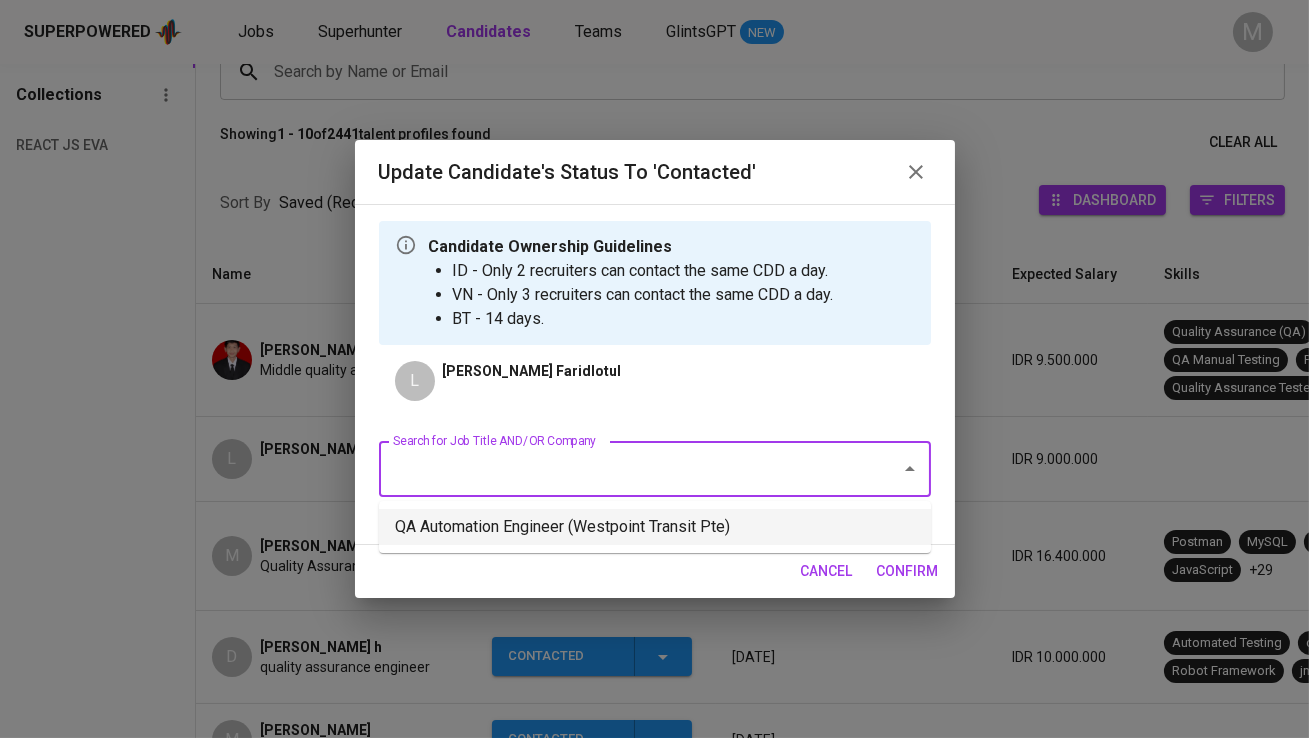 click on "QA Automation Engineer (Westpoint Transit Pte)" at bounding box center (655, 527) 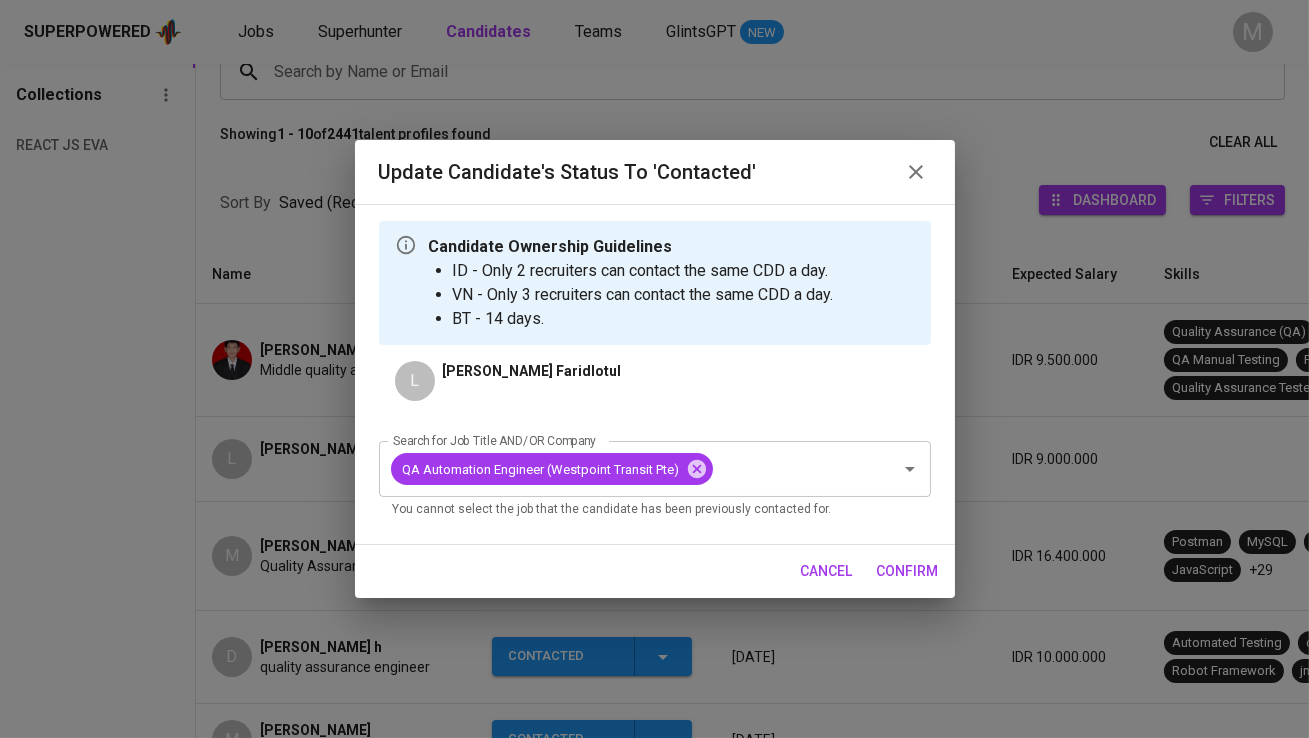 click on "confirm" at bounding box center (908, 571) 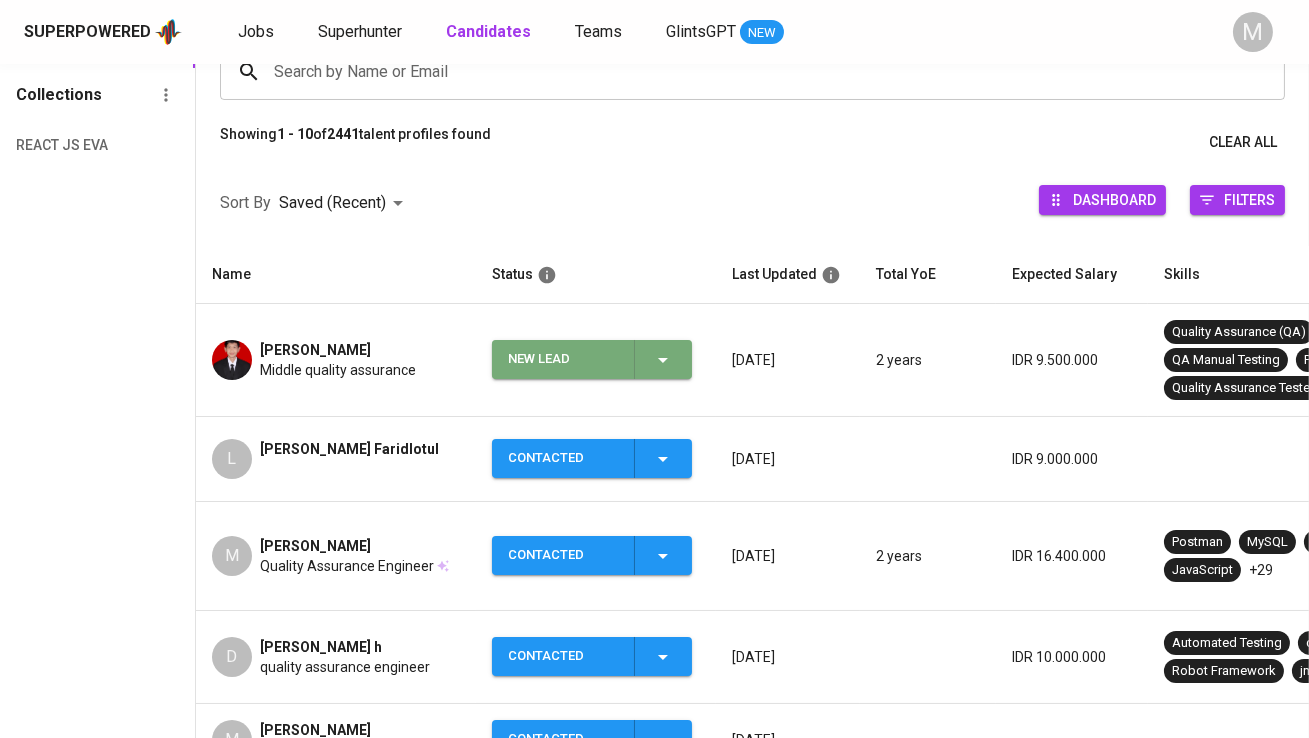 click on "New Lead" at bounding box center [563, 359] 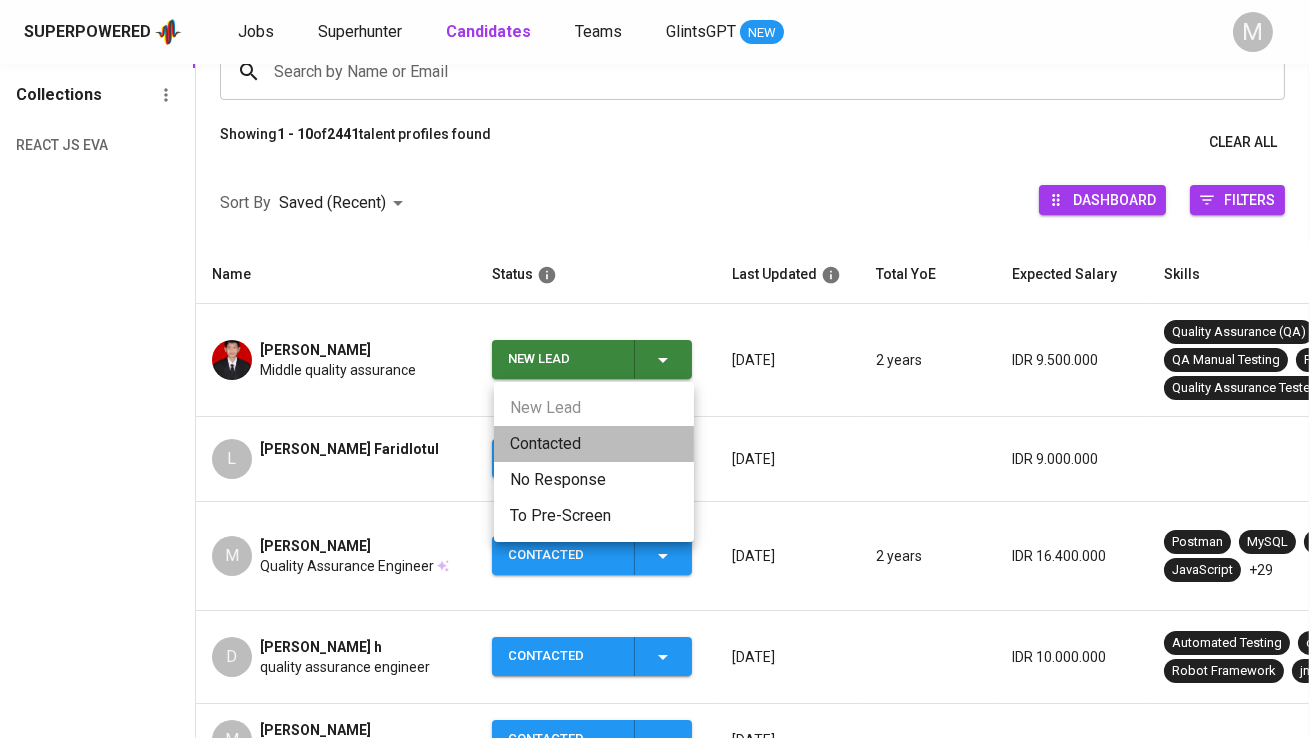 click on "Contacted" at bounding box center (594, 444) 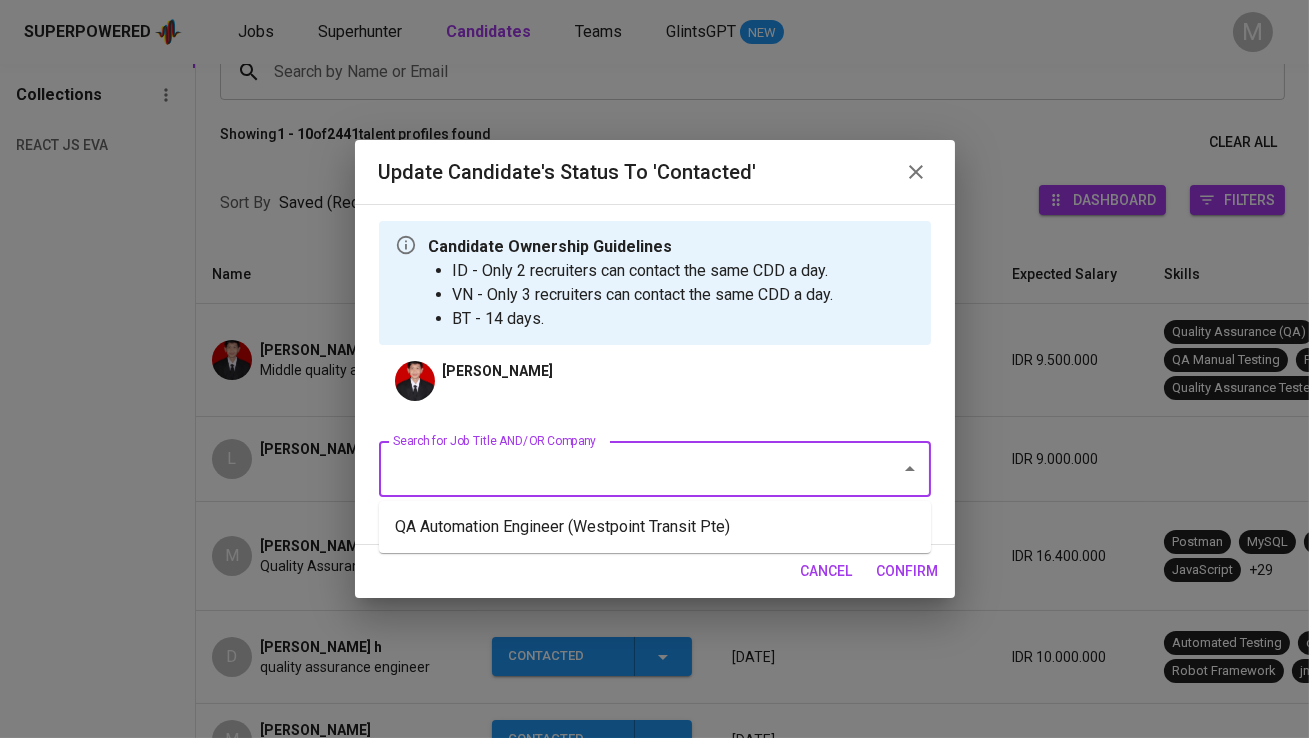 click on "Search for Job Title AND/OR Company" at bounding box center (627, 469) 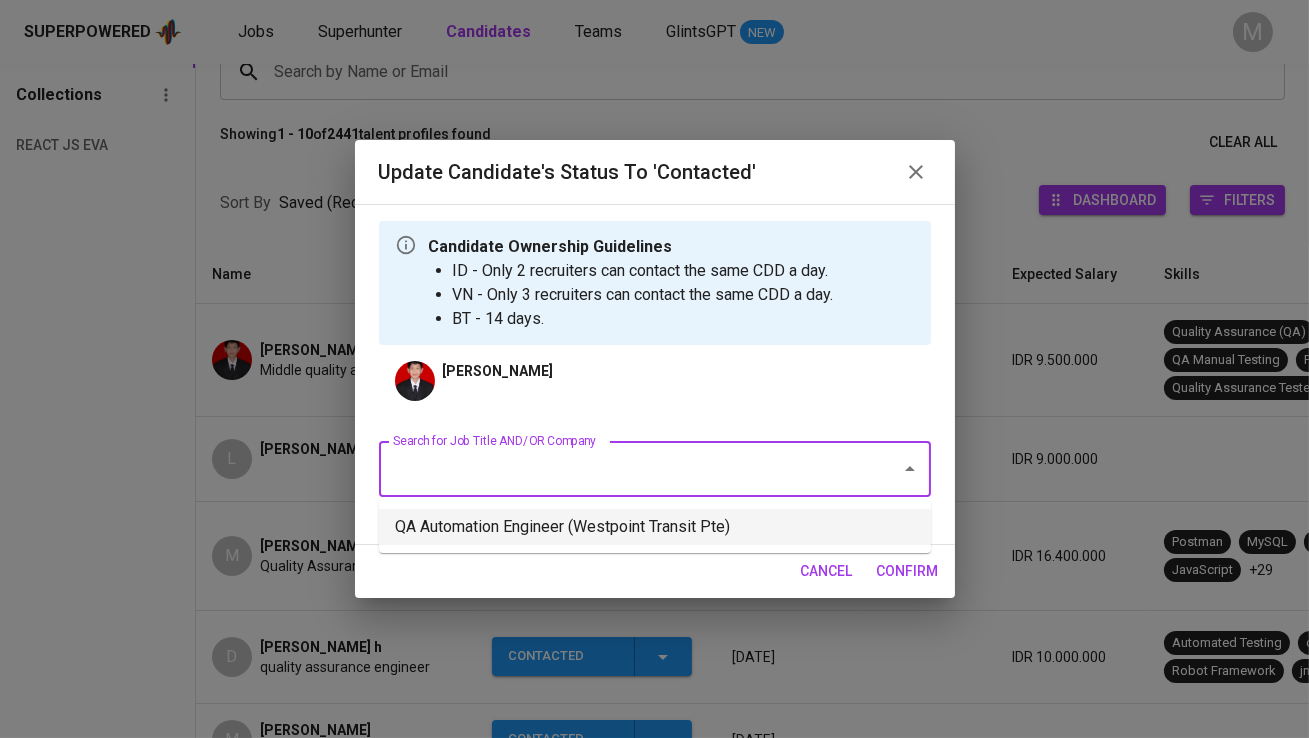 click on "QA Automation Engineer (Westpoint Transit Pte)" at bounding box center [655, 527] 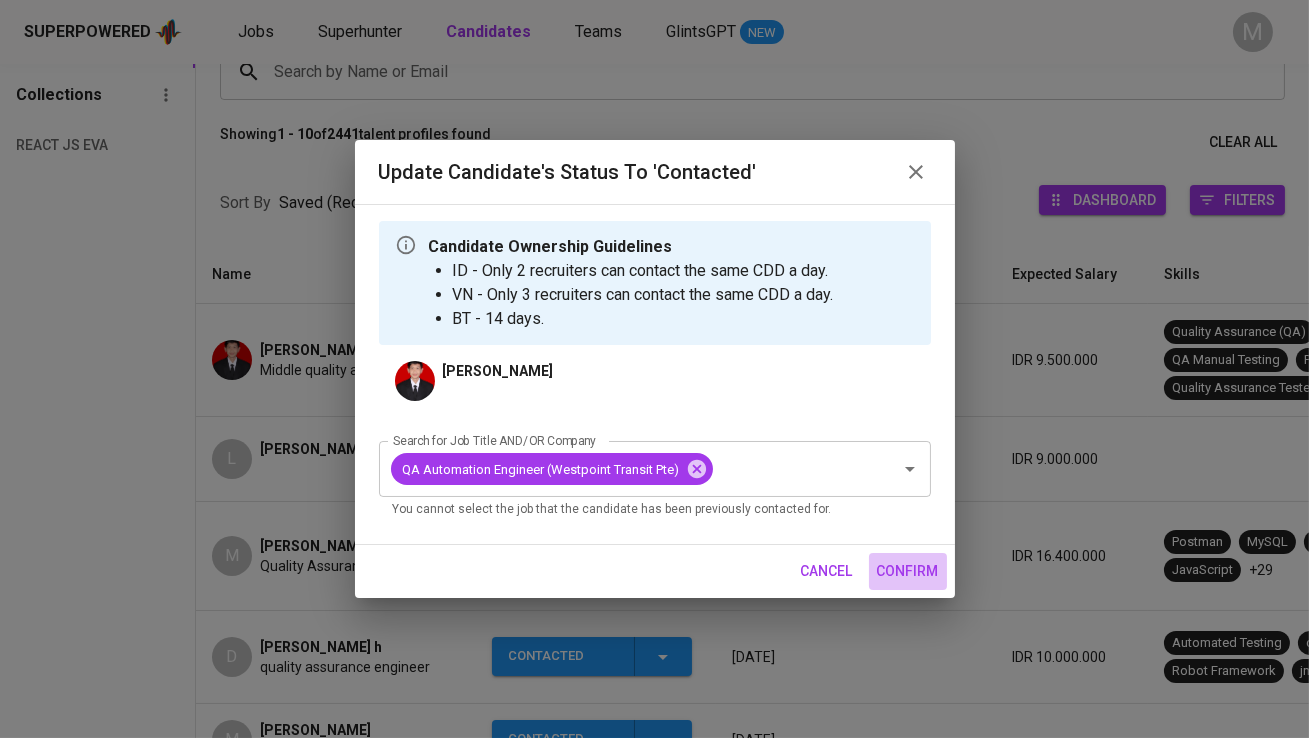 click on "confirm" at bounding box center [908, 571] 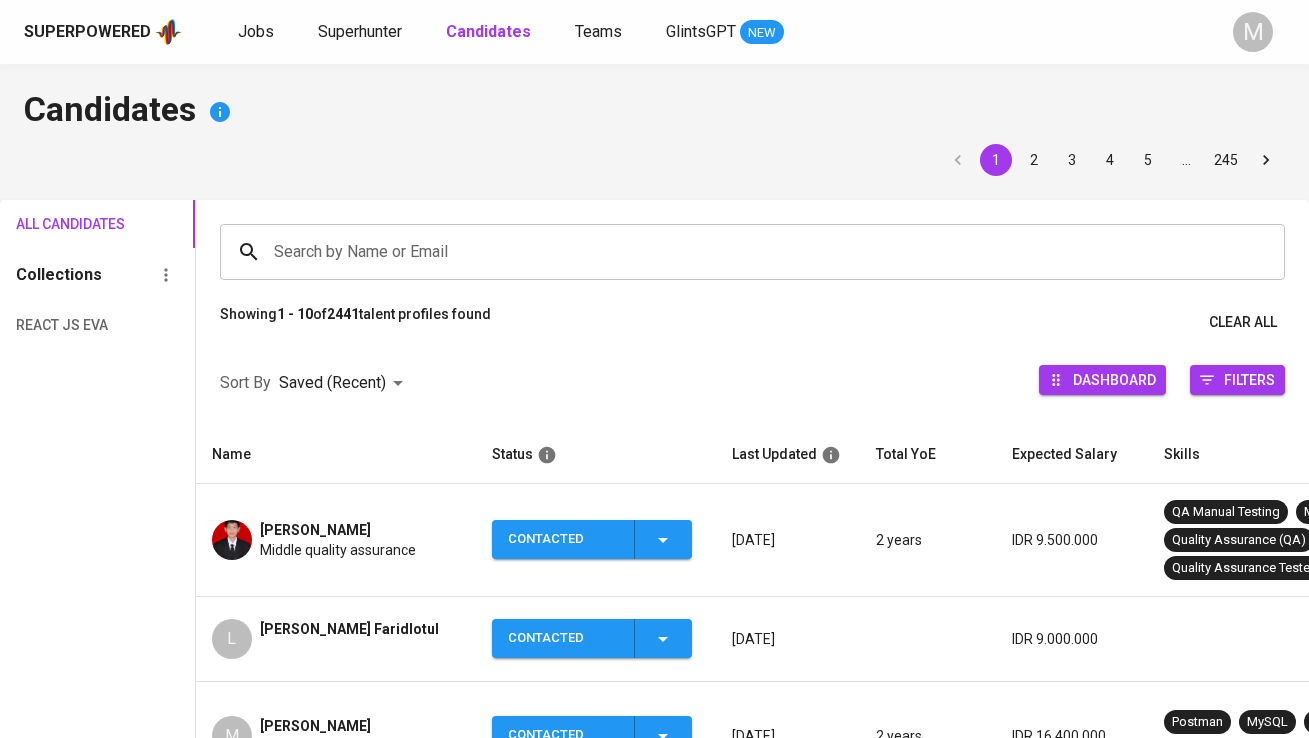 scroll, scrollTop: 180, scrollLeft: 0, axis: vertical 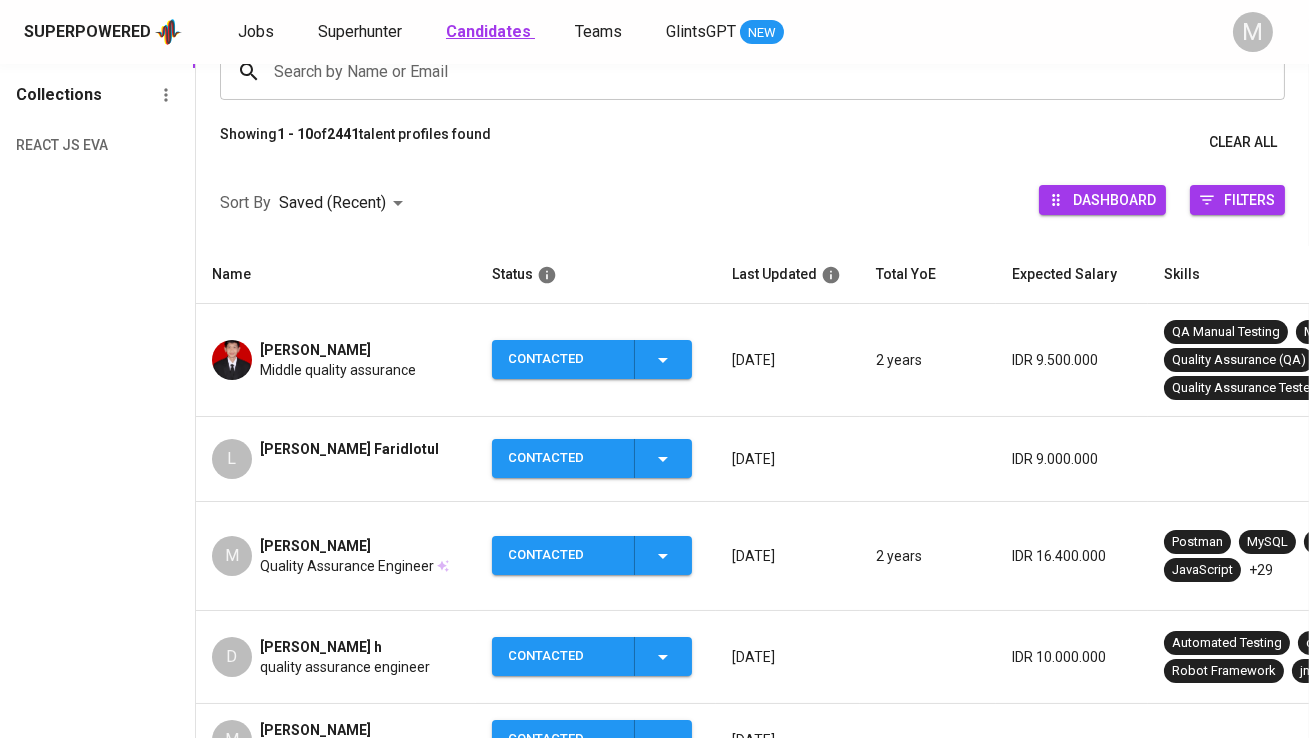 click on "Candidates" at bounding box center (488, 31) 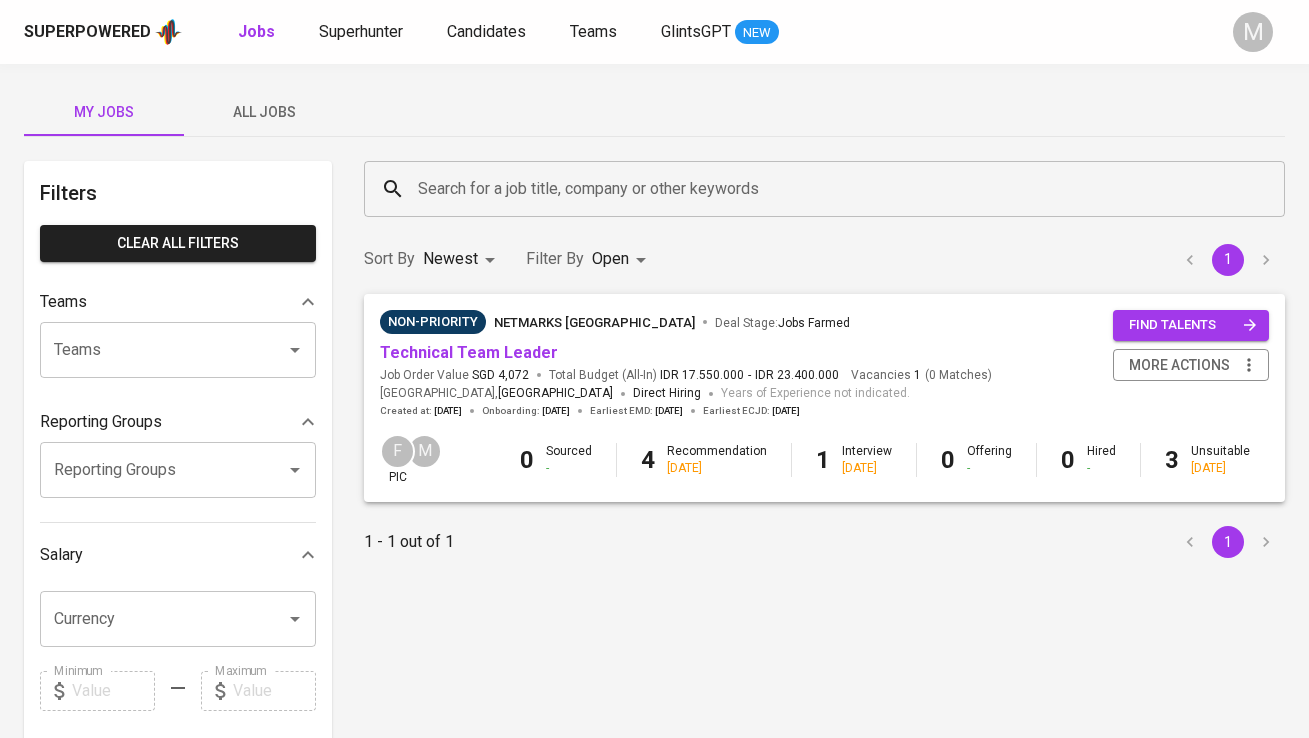scroll, scrollTop: 0, scrollLeft: 0, axis: both 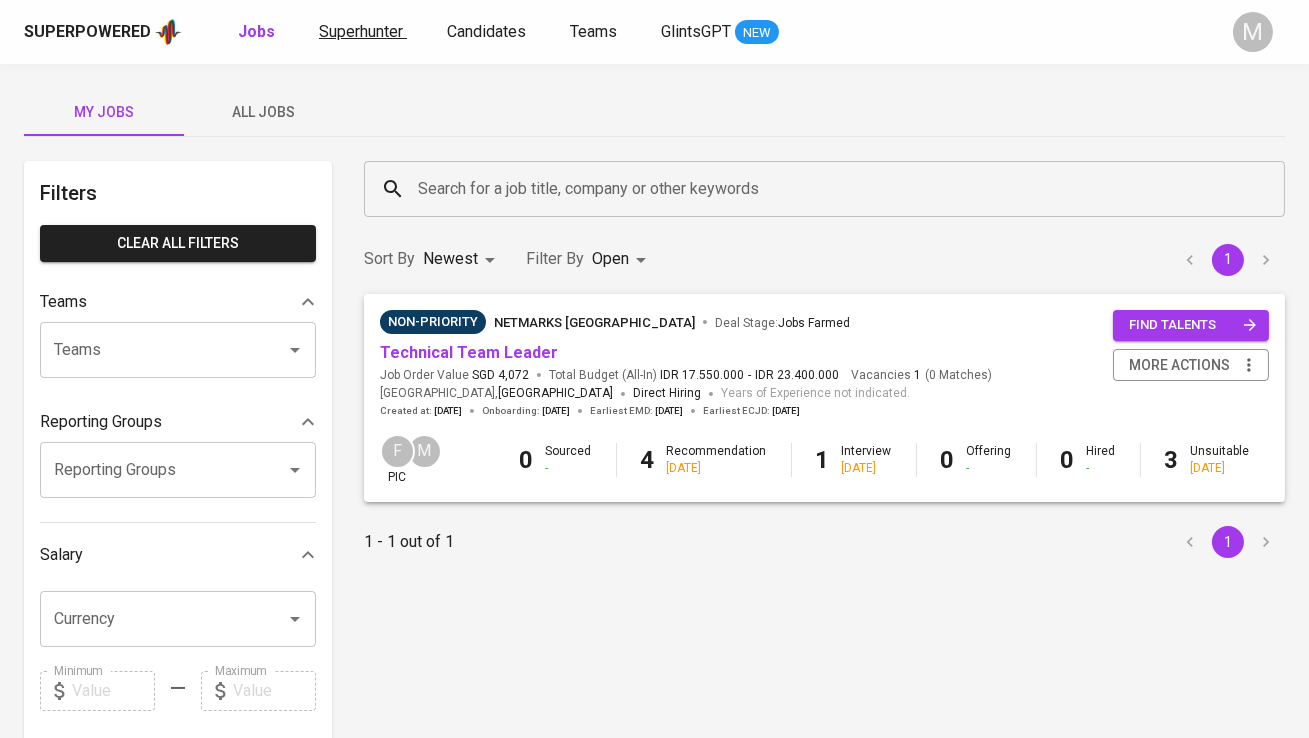 click on "Superhunter" at bounding box center [361, 31] 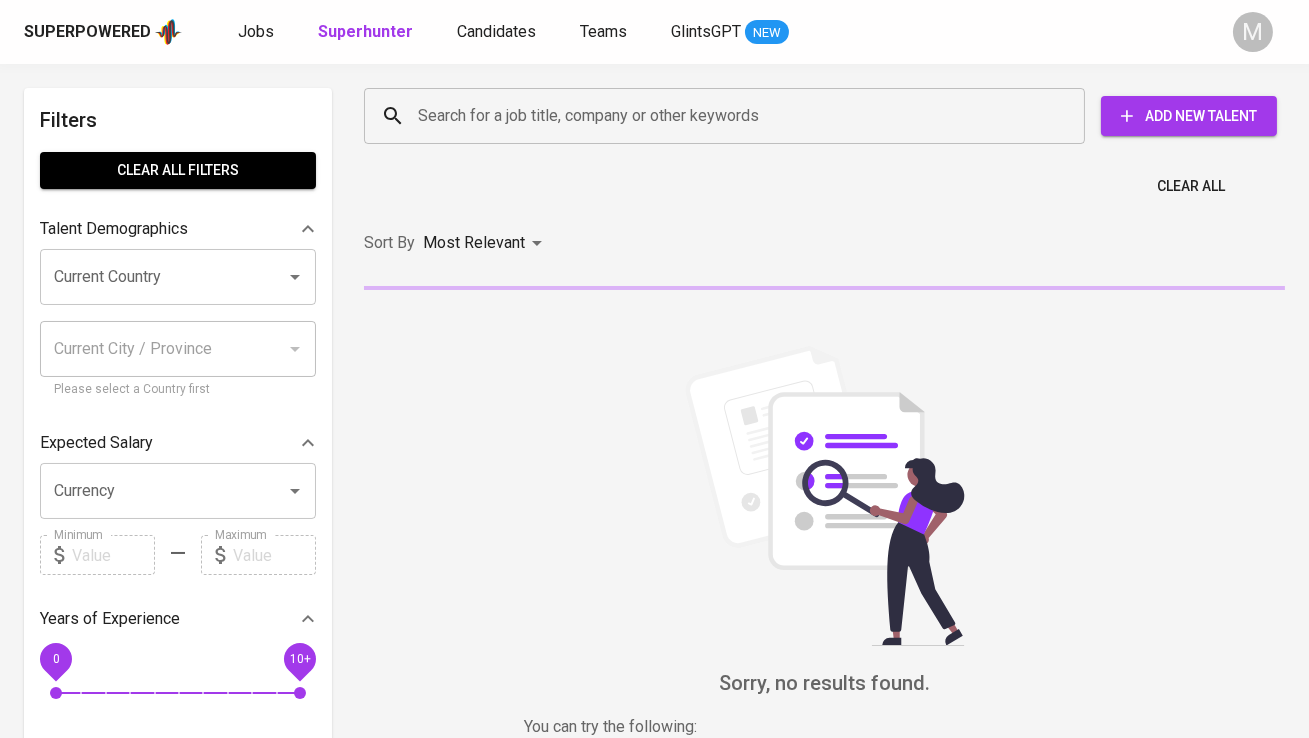 click on "Search for a job title, company or other keywords" at bounding box center [729, 116] 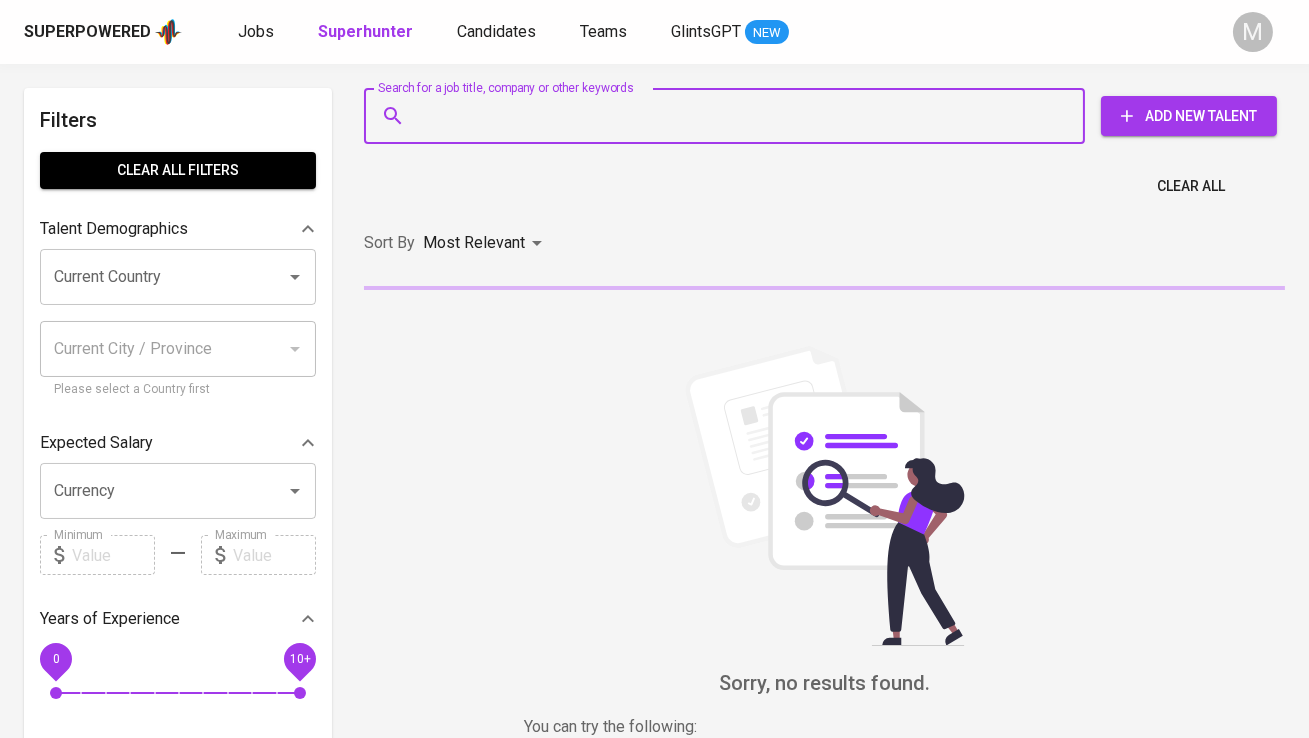 paste on "| salsabilaanandaalmadani@gmail.com |" 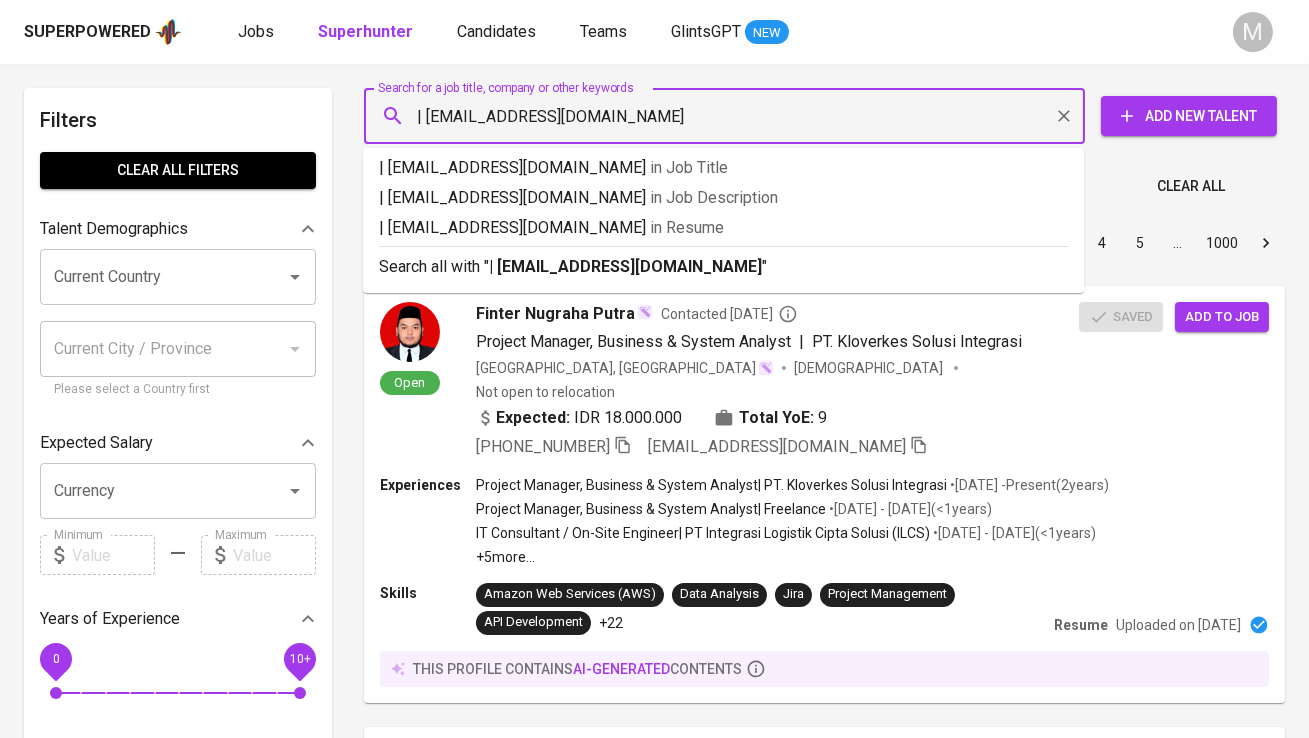 click on "| salsabilaanandaalmadani@gmail.com" at bounding box center [729, 116] 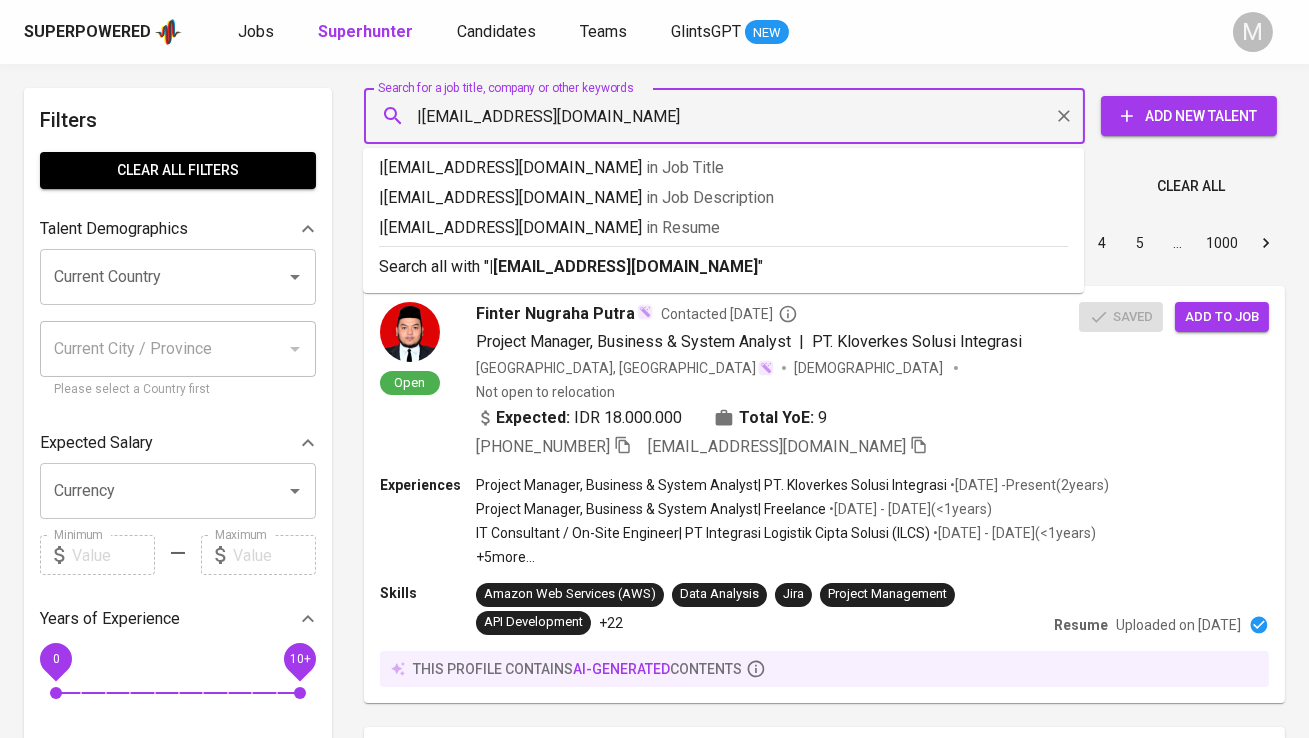 type on "salsabilaanandaalmadani@gmail.com" 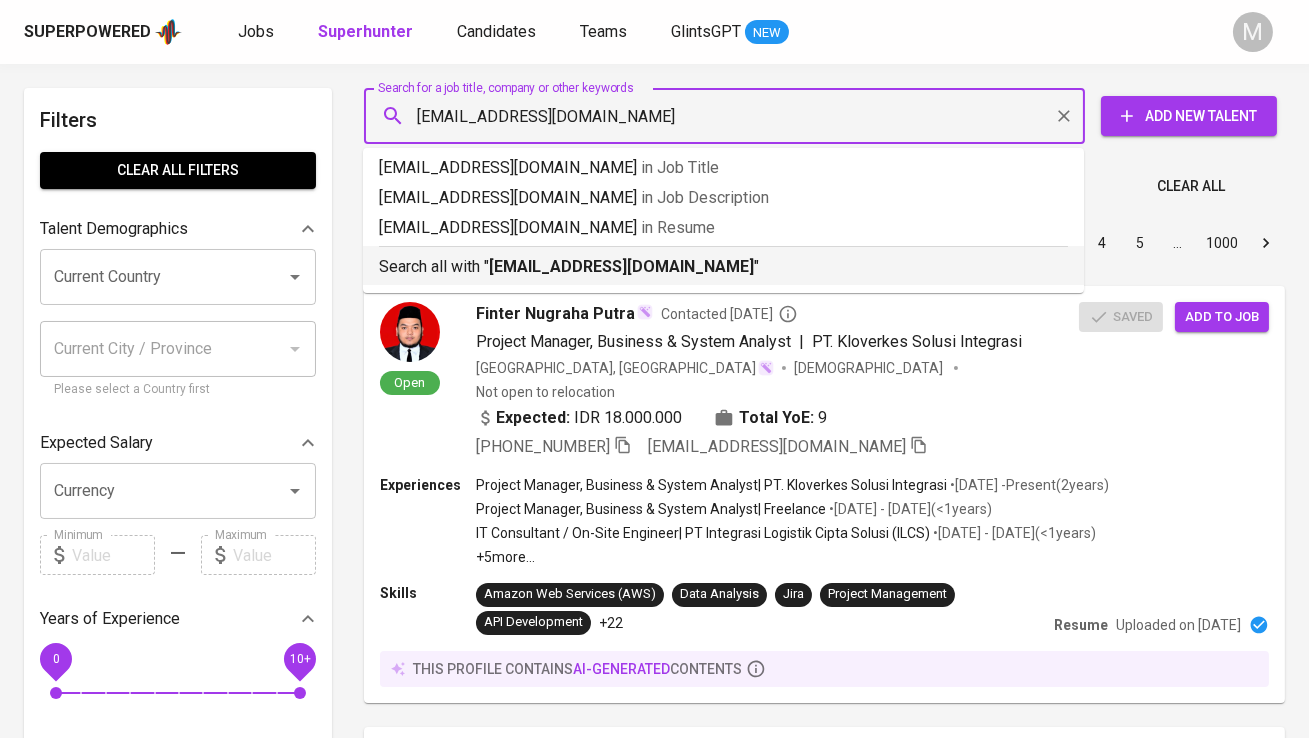 click on "Search all with " salsabilaanandaalmadani@gmail.com "" at bounding box center (723, 265) 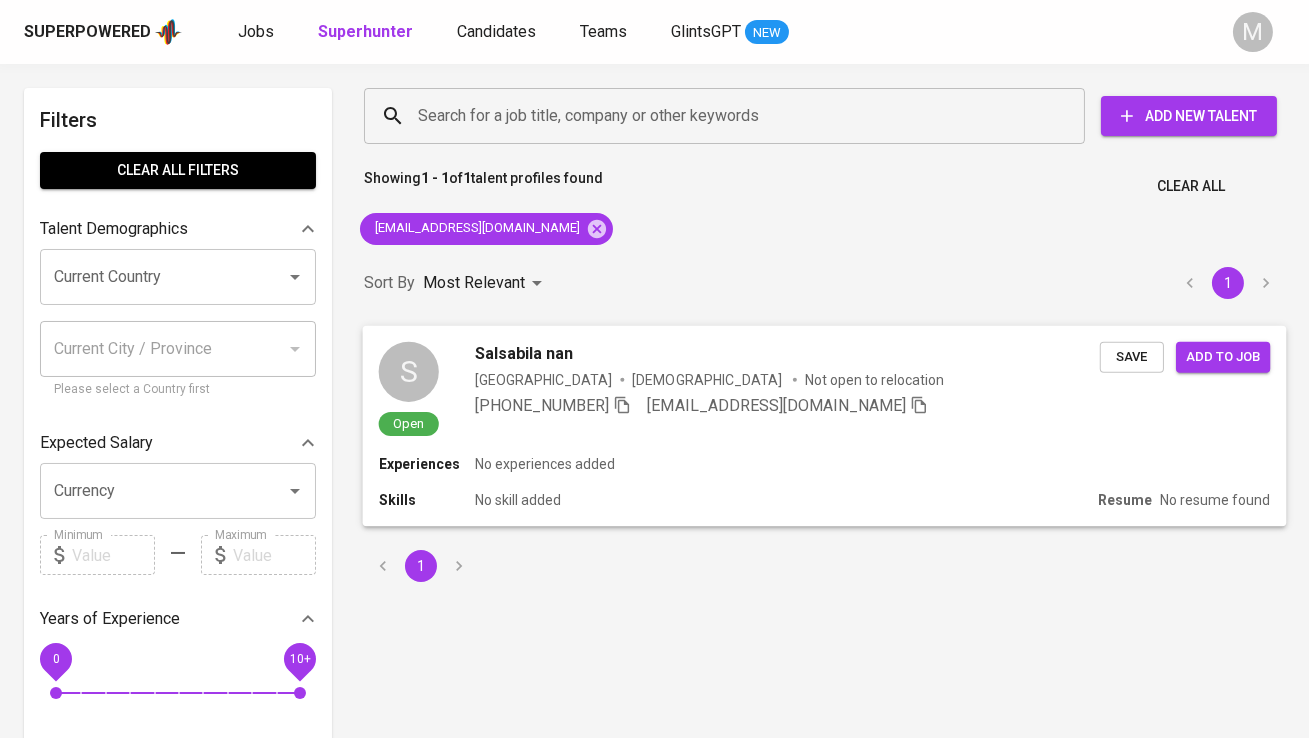 click on "S" at bounding box center (409, 371) 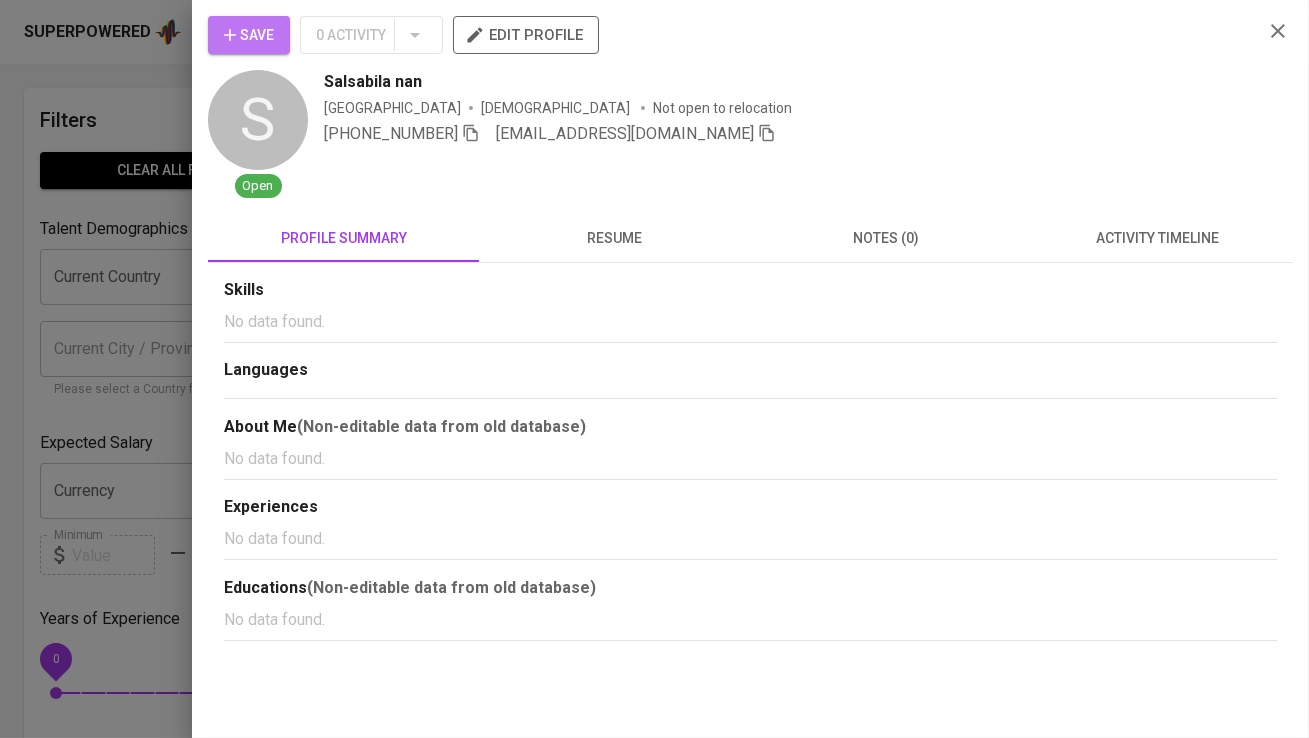 click on "Save" at bounding box center (249, 35) 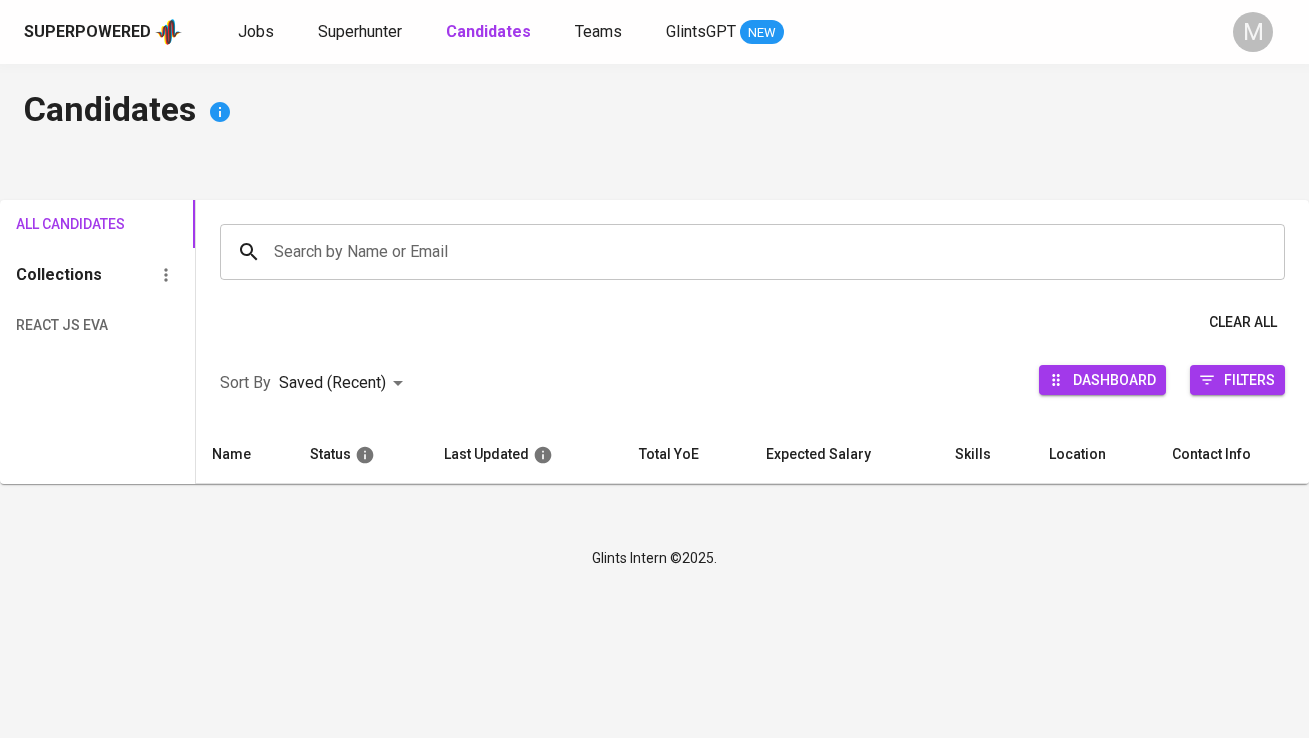 scroll, scrollTop: 0, scrollLeft: 0, axis: both 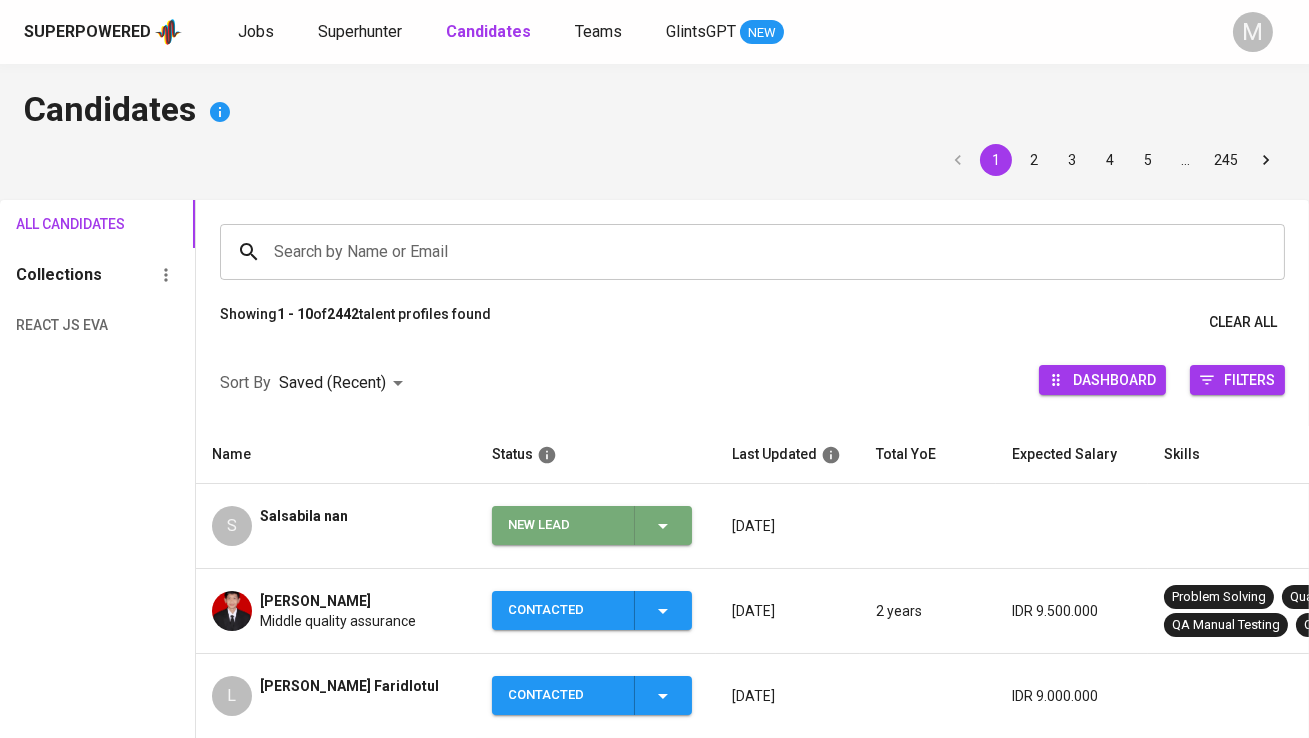 click on "New Lead" at bounding box center [563, 525] 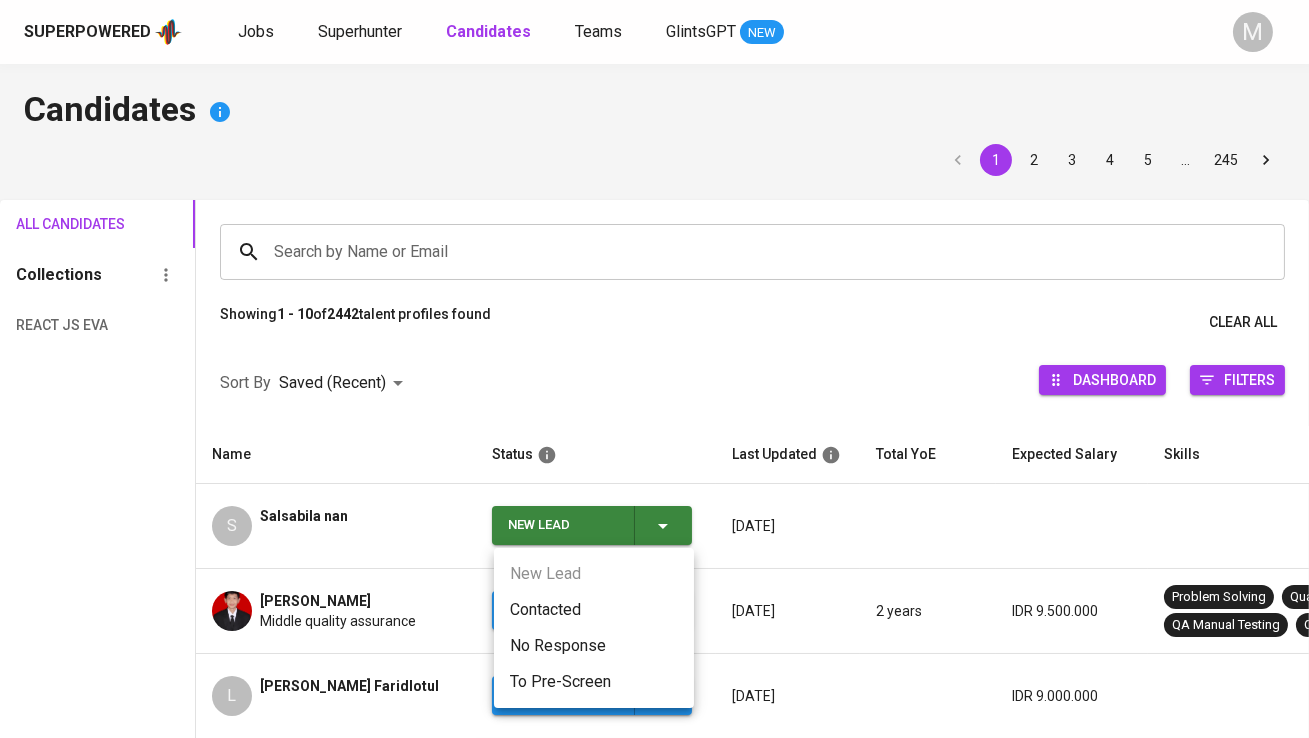 click on "Contacted" at bounding box center (594, 610) 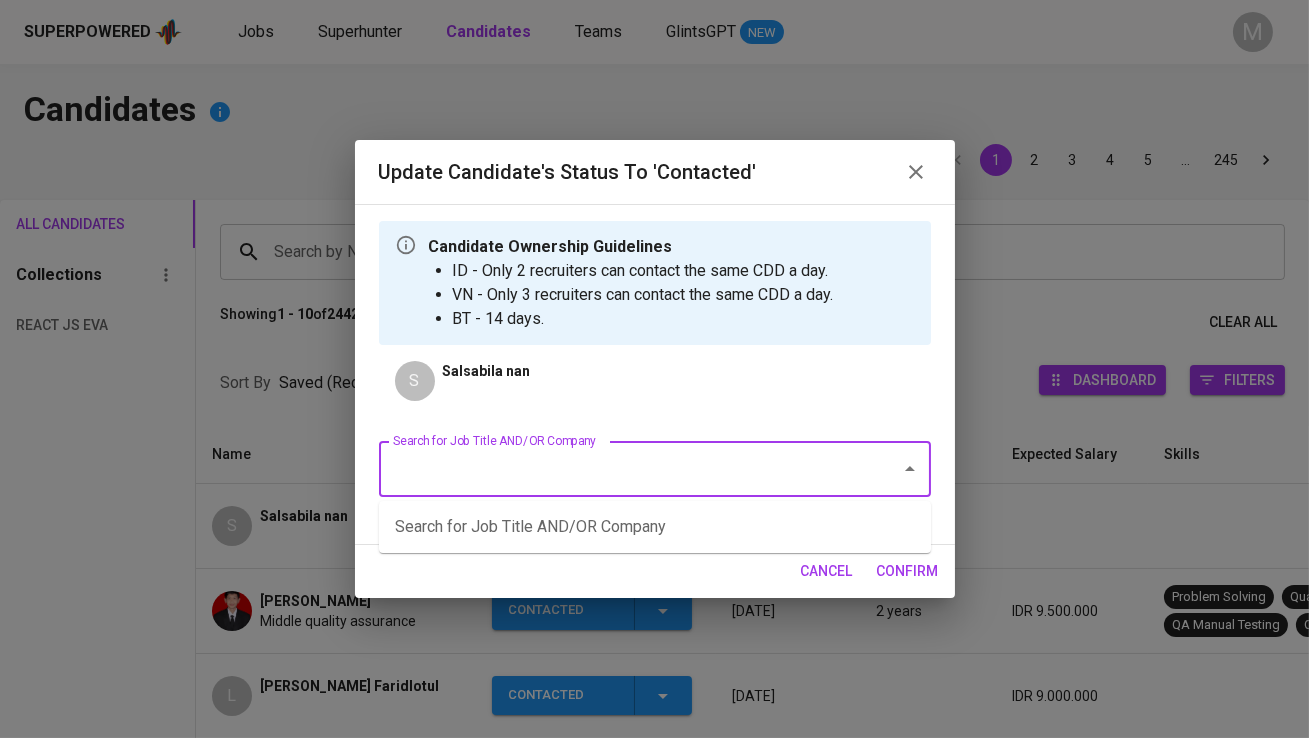 click on "Search for Job Title AND/OR Company" at bounding box center [627, 469] 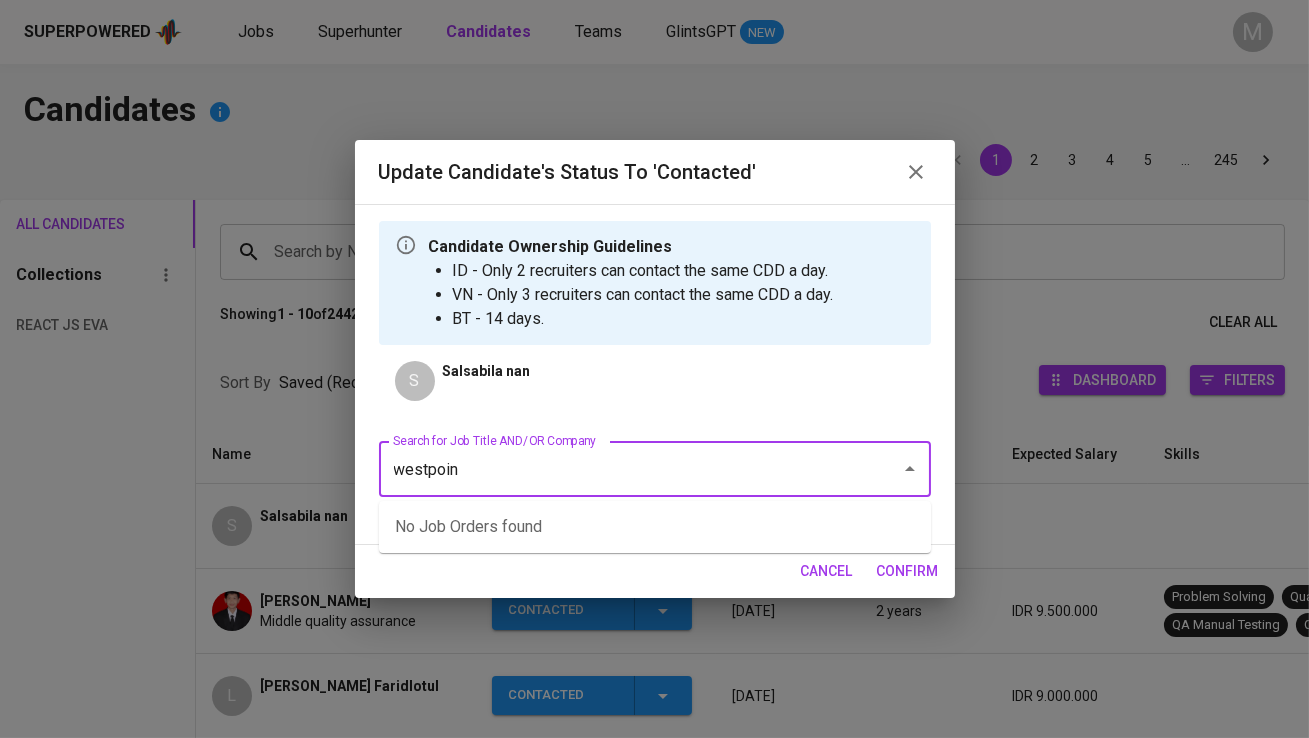 type on "westpoint" 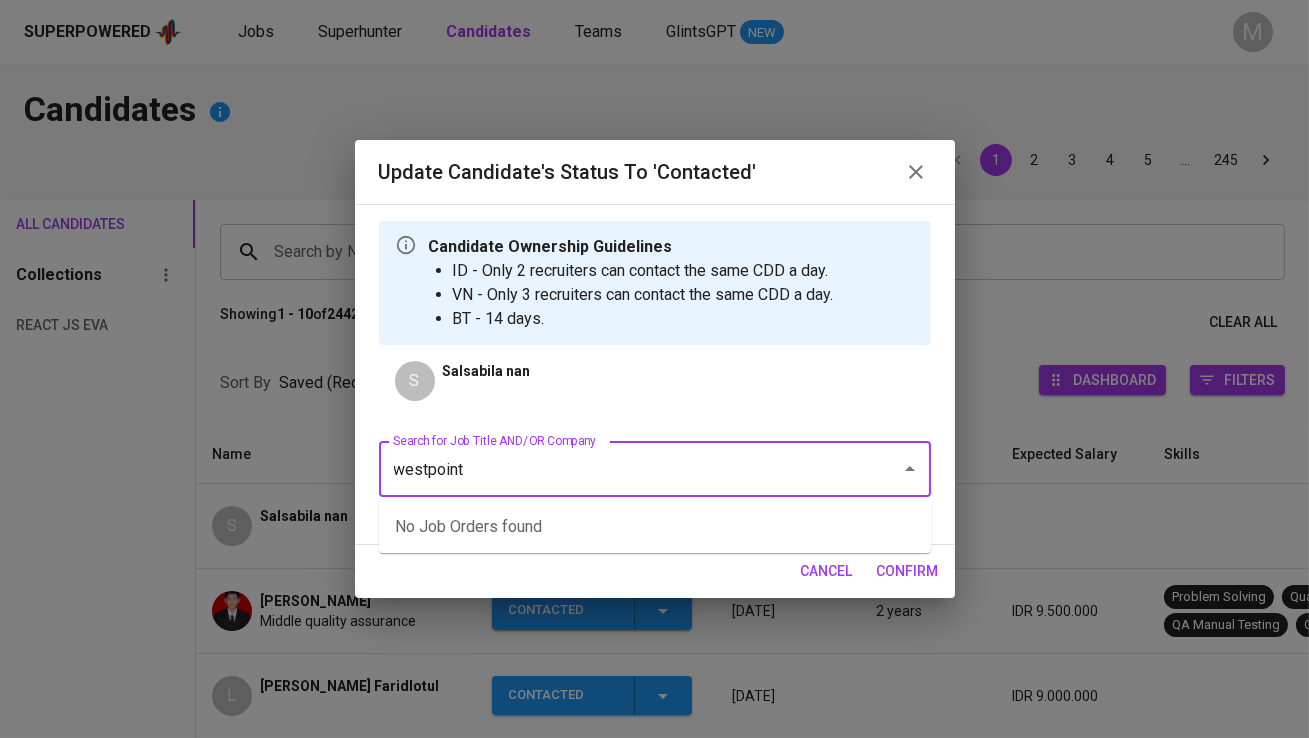 type 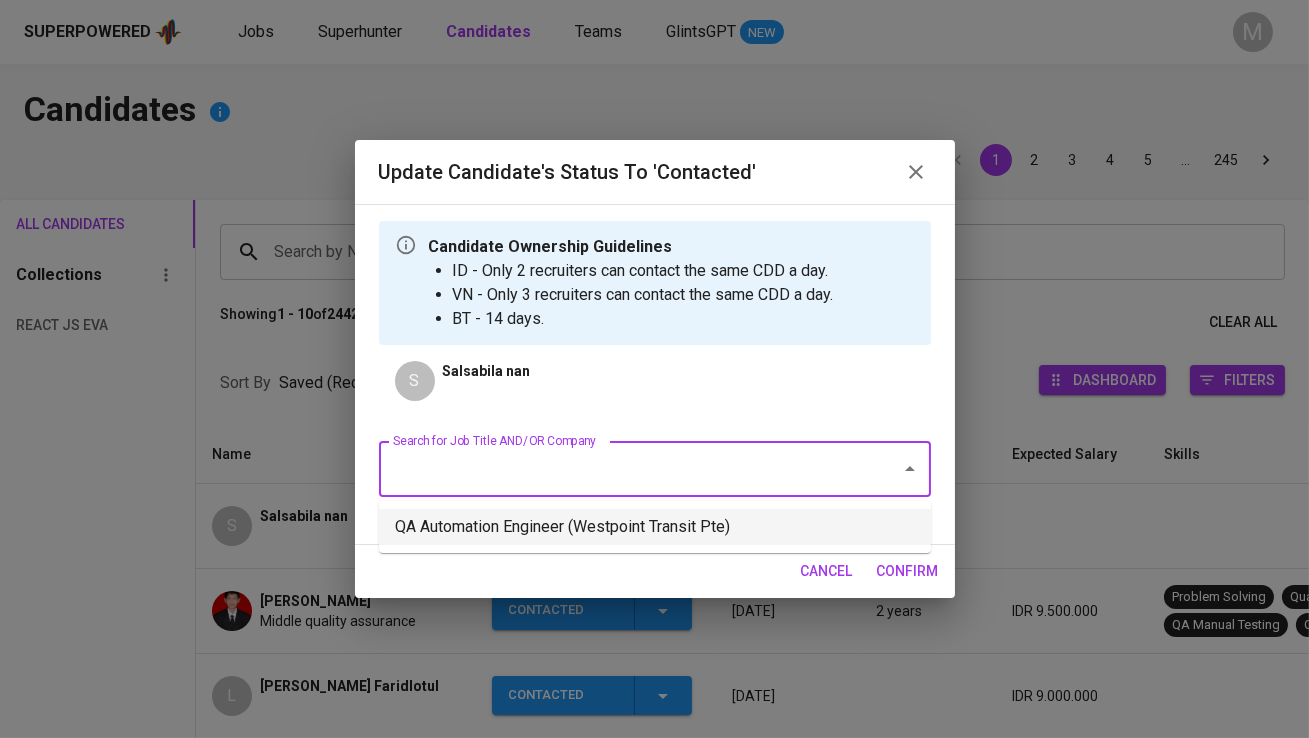 click on "QA Automation Engineer (Westpoint Transit Pte)" at bounding box center [655, 527] 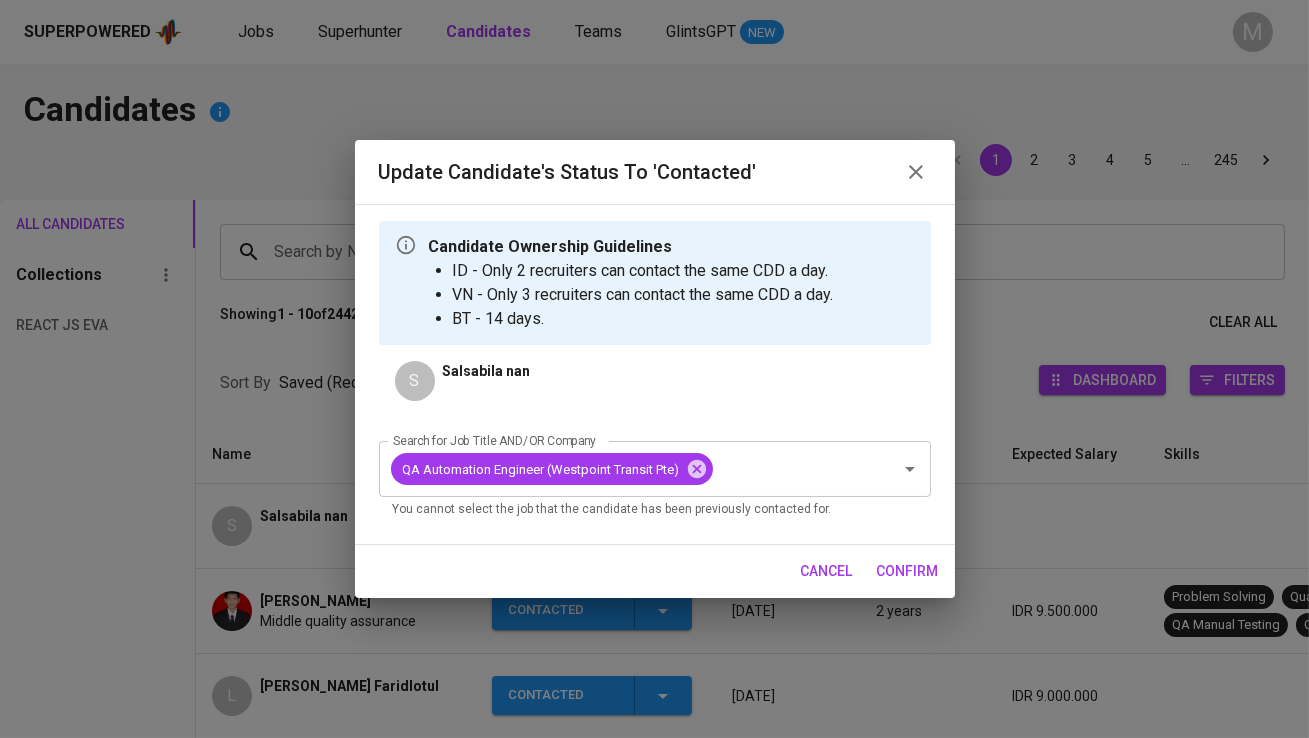 click on "confirm" at bounding box center (908, 571) 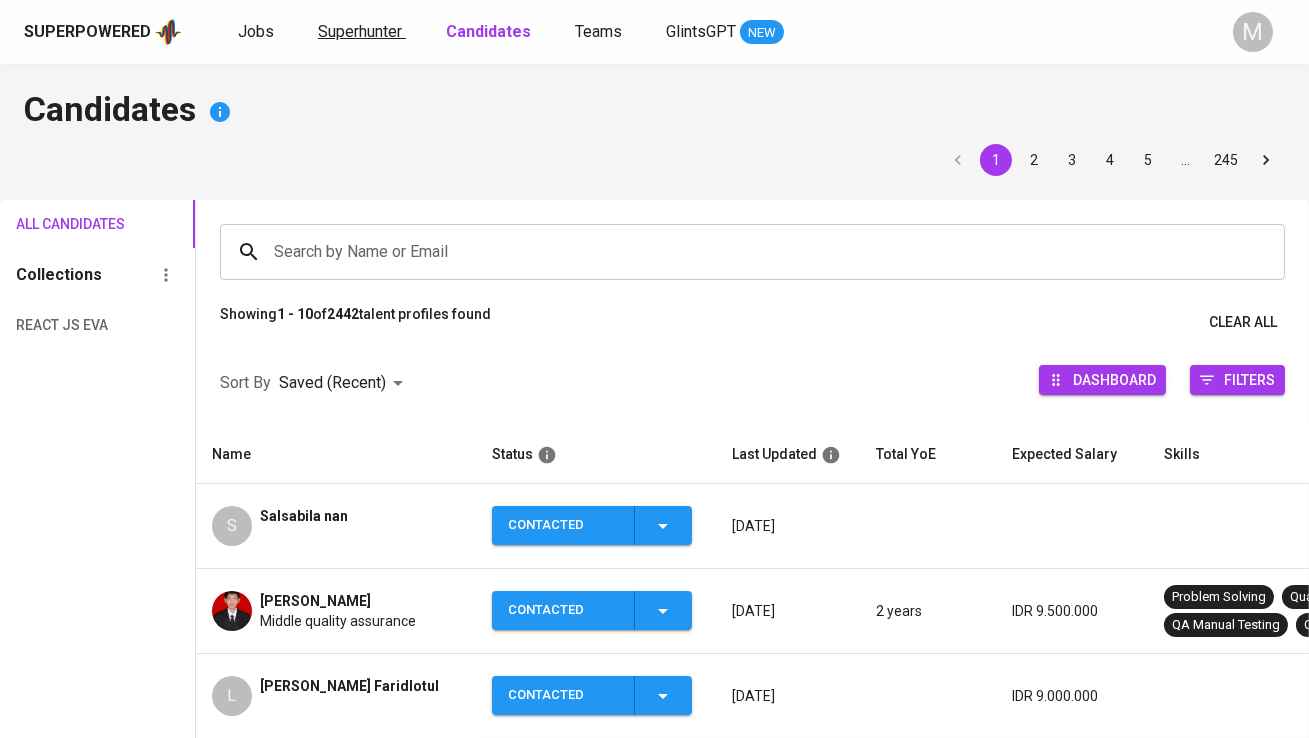 click on "Superhunter" at bounding box center [360, 31] 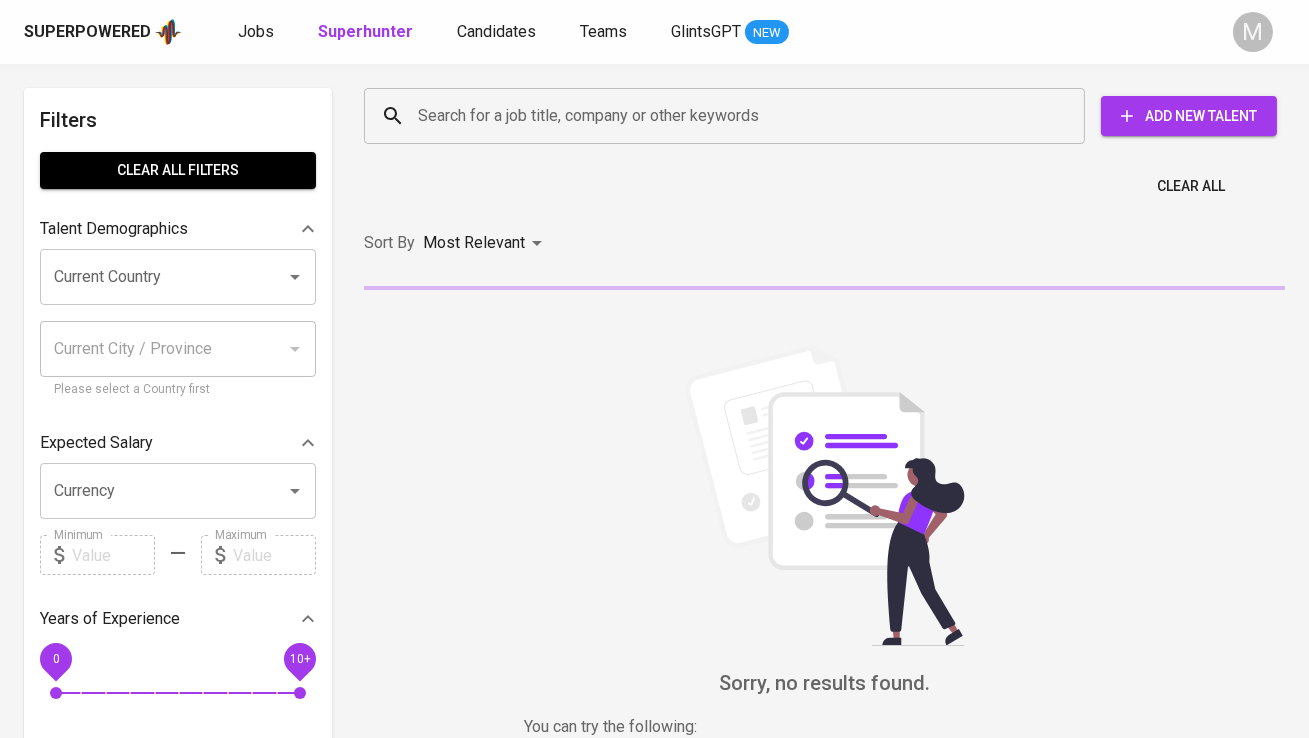 click on "Search for a job title, company or other keywords" at bounding box center [729, 116] 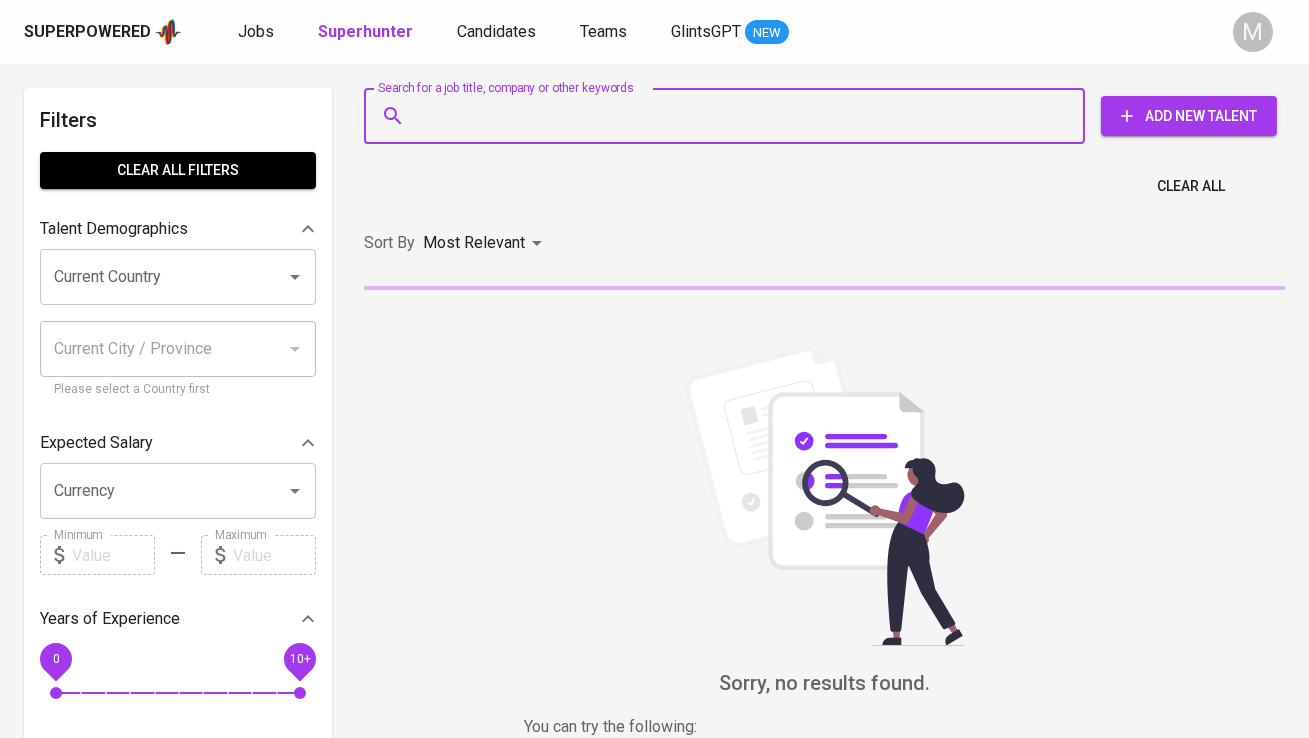 paste on "dwiki.anggoro.s@gmail.com" 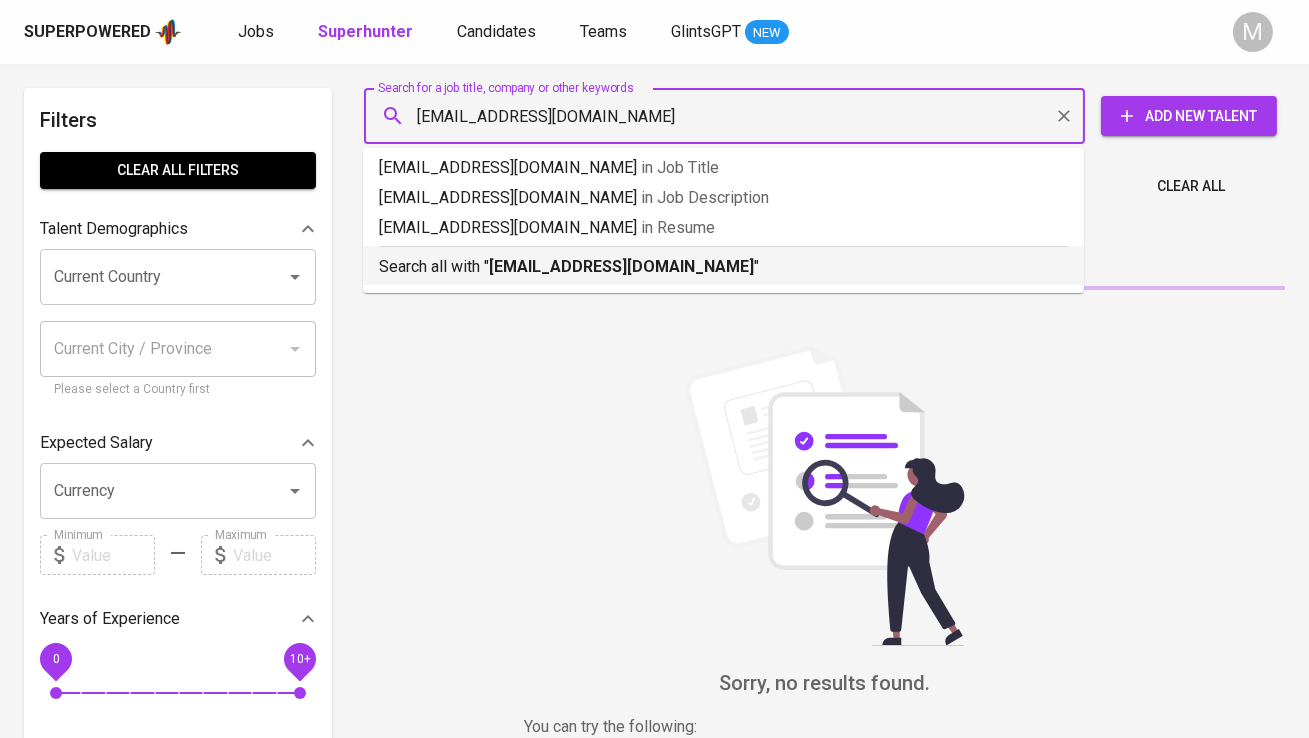 click on "dwiki.anggoro.s@gmail.com" at bounding box center (621, 266) 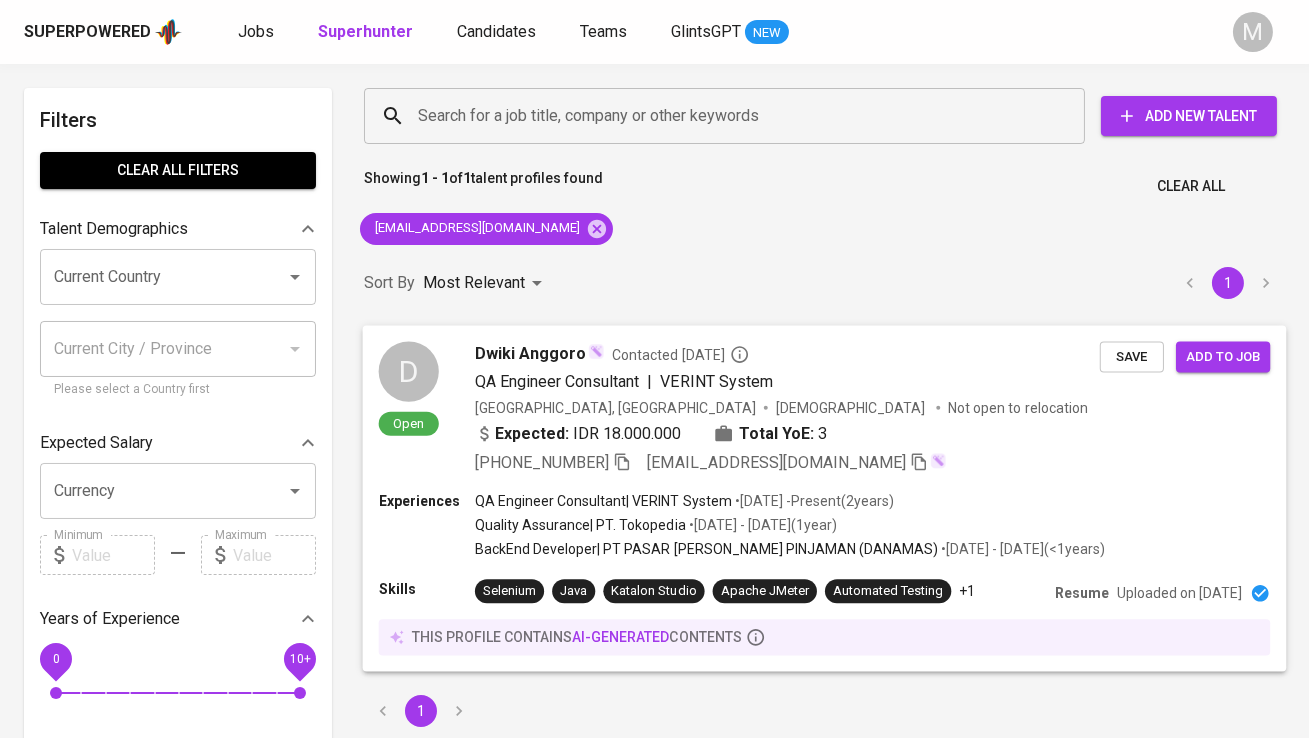 click on "D" at bounding box center [409, 371] 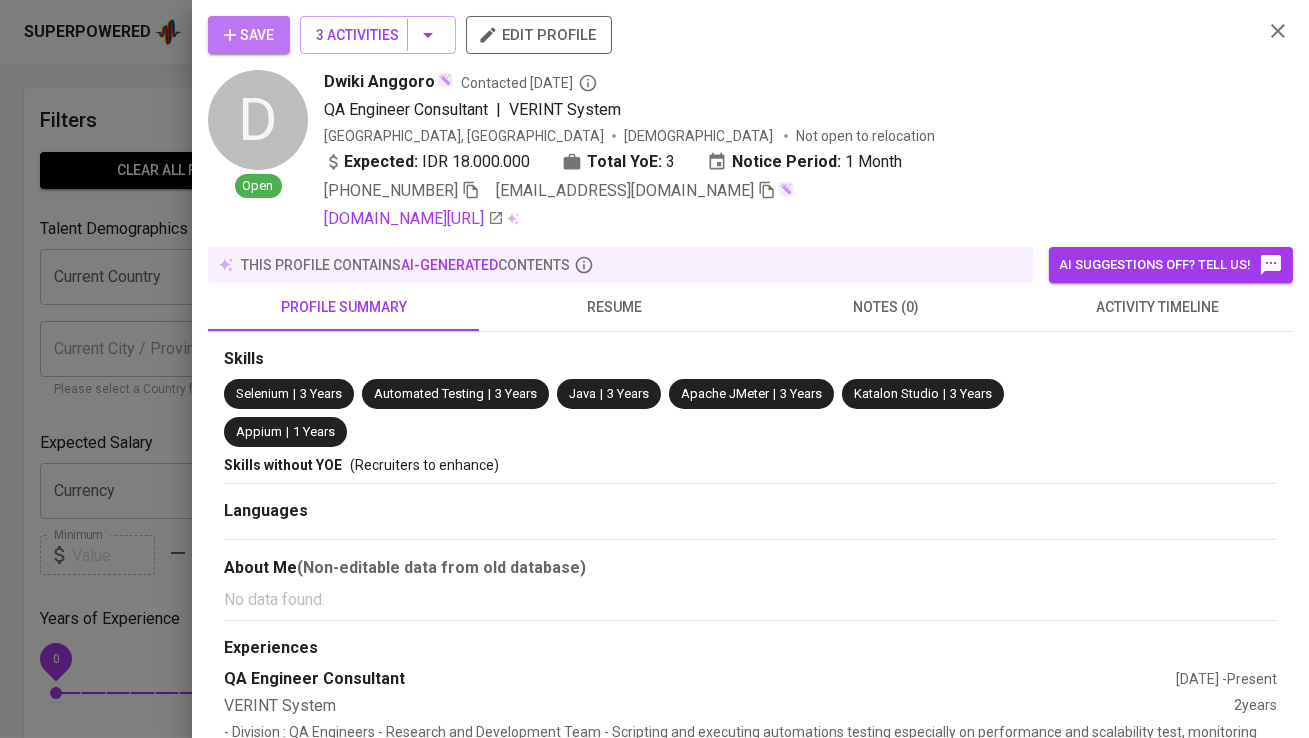click on "Save" at bounding box center [249, 35] 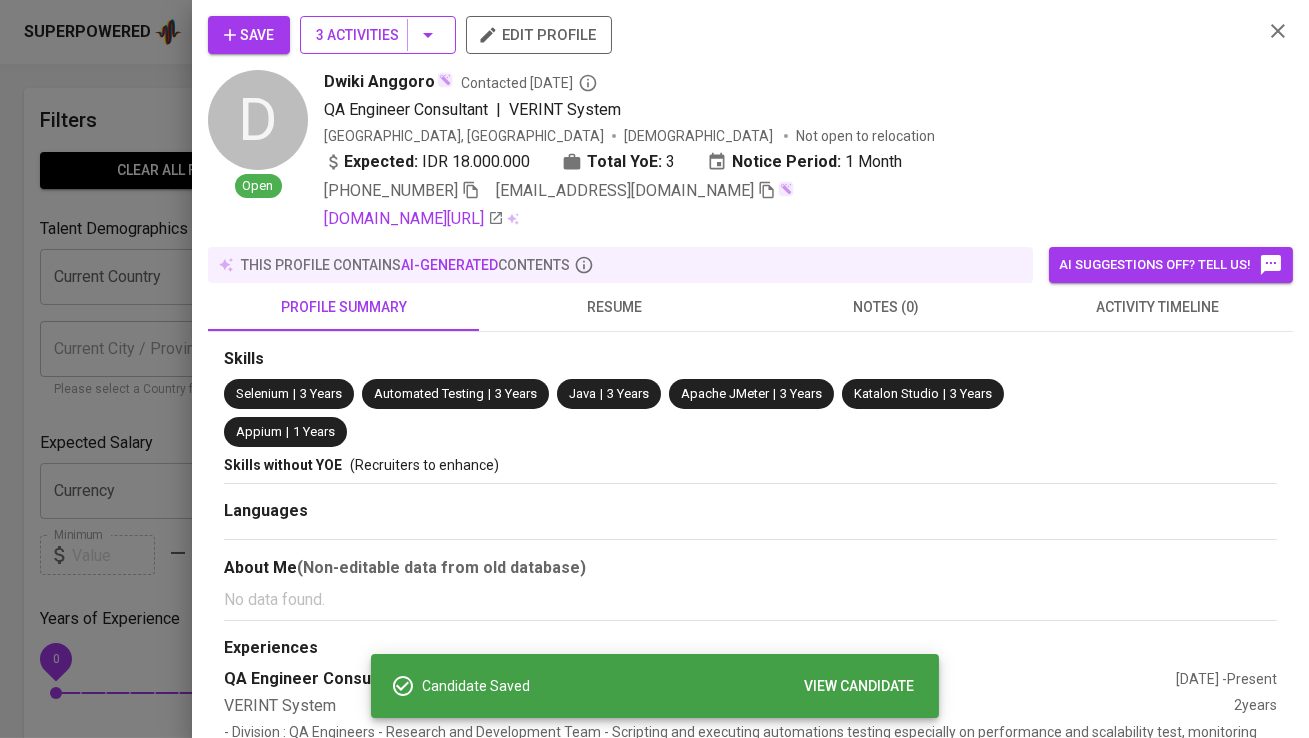 click on "3 Activities" at bounding box center [378, 35] 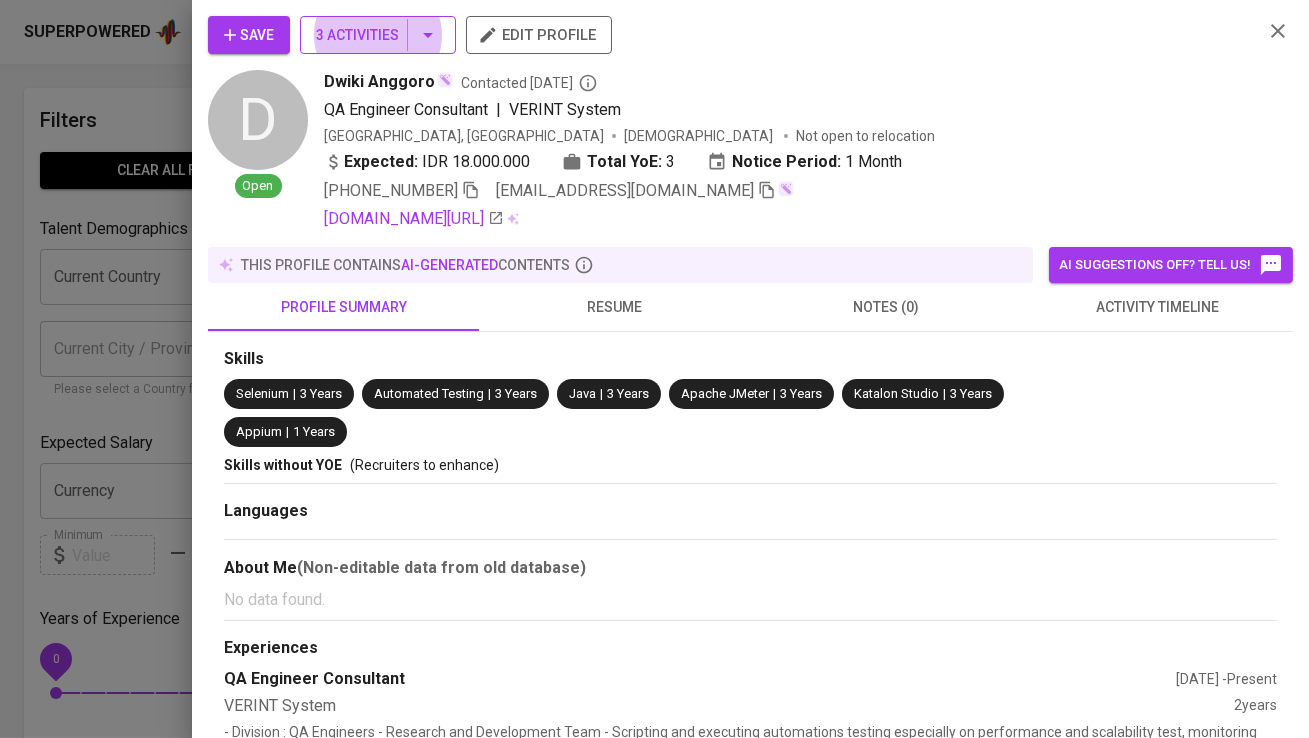 type 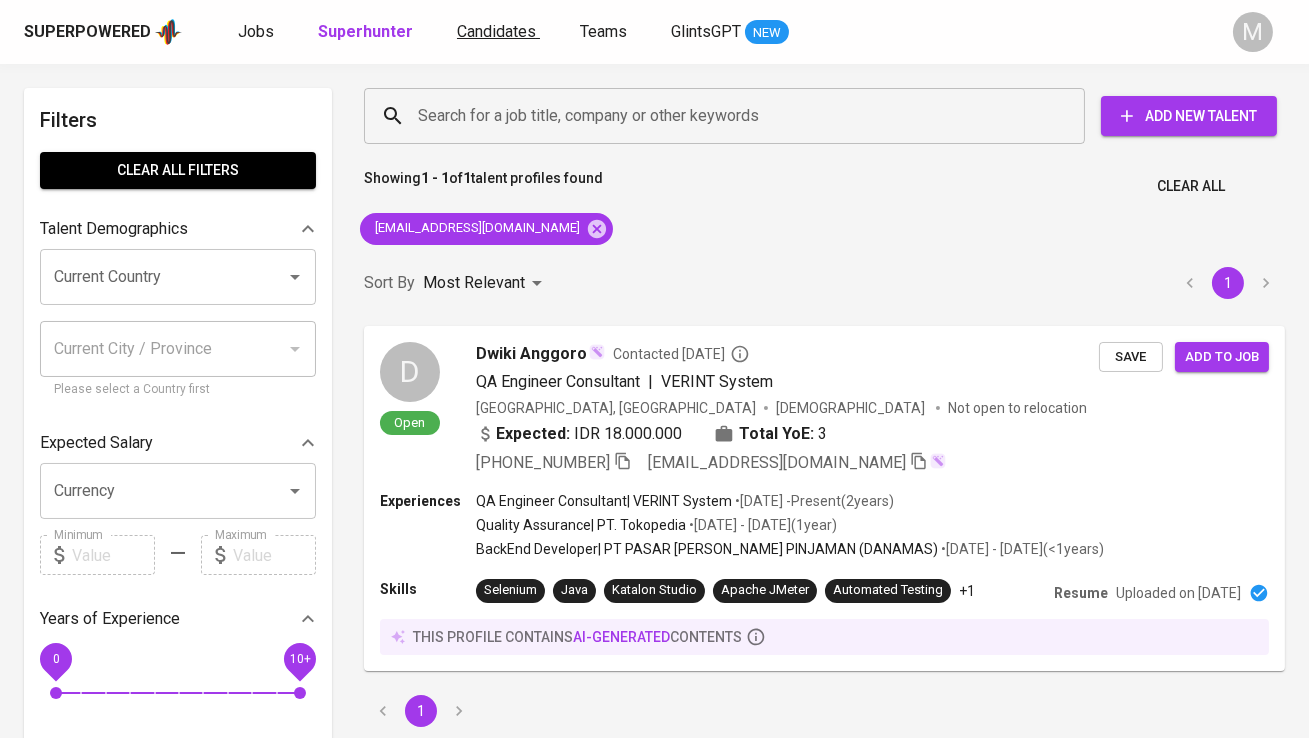 click on "Candidates" at bounding box center (496, 31) 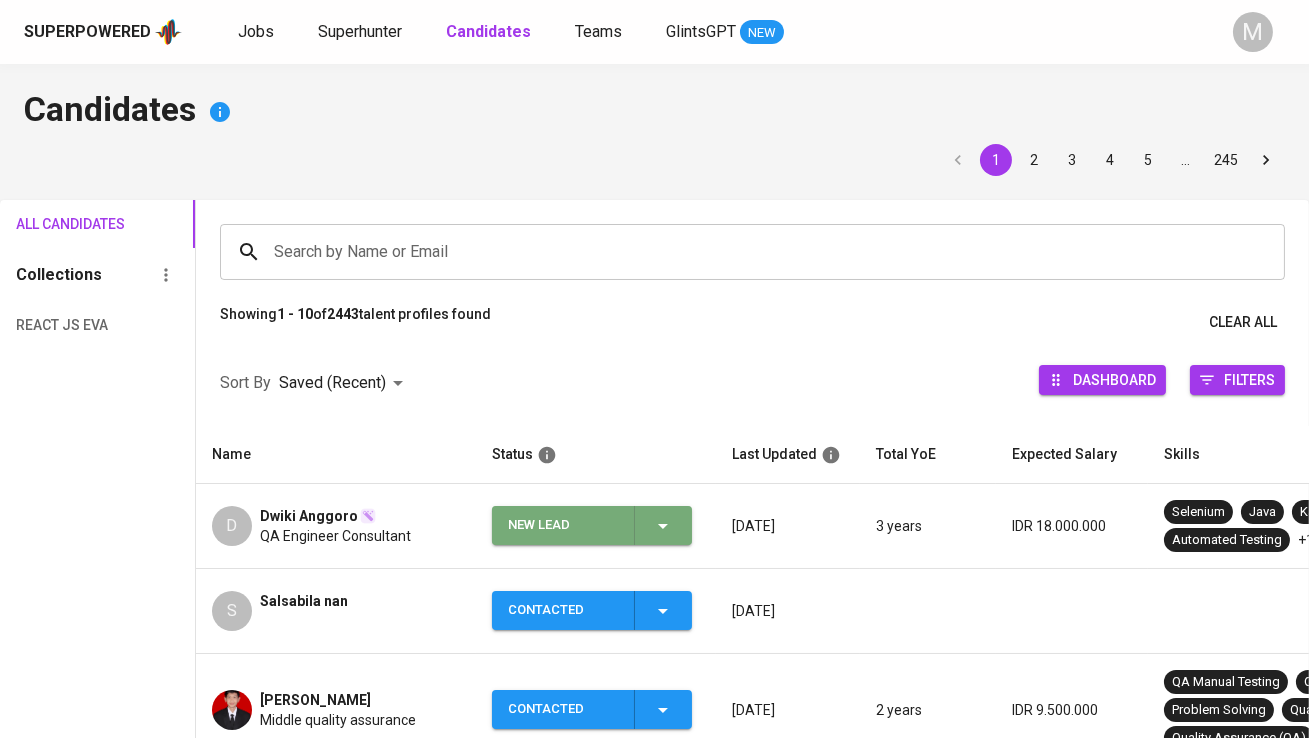 click on "New Lead" at bounding box center [563, 525] 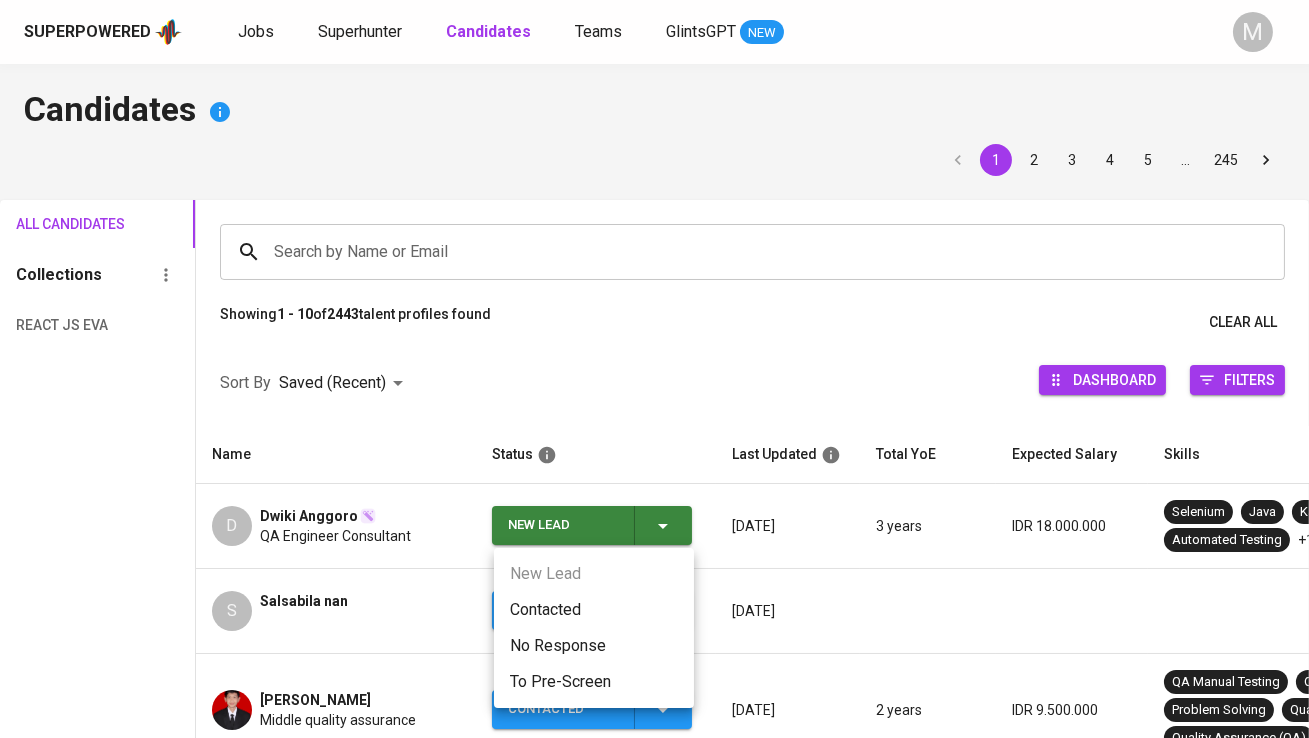 click on "Contacted" at bounding box center (594, 610) 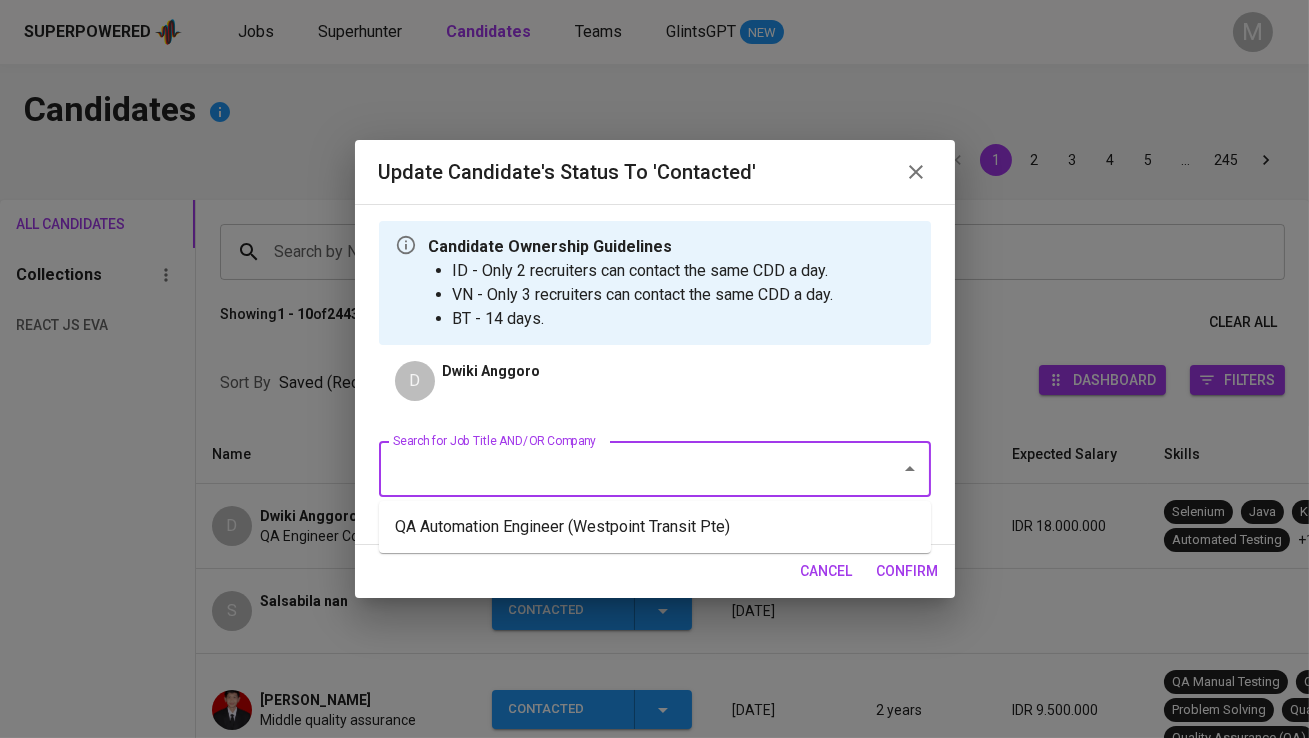 click on "Search for Job Title AND/OR Company" at bounding box center (627, 469) 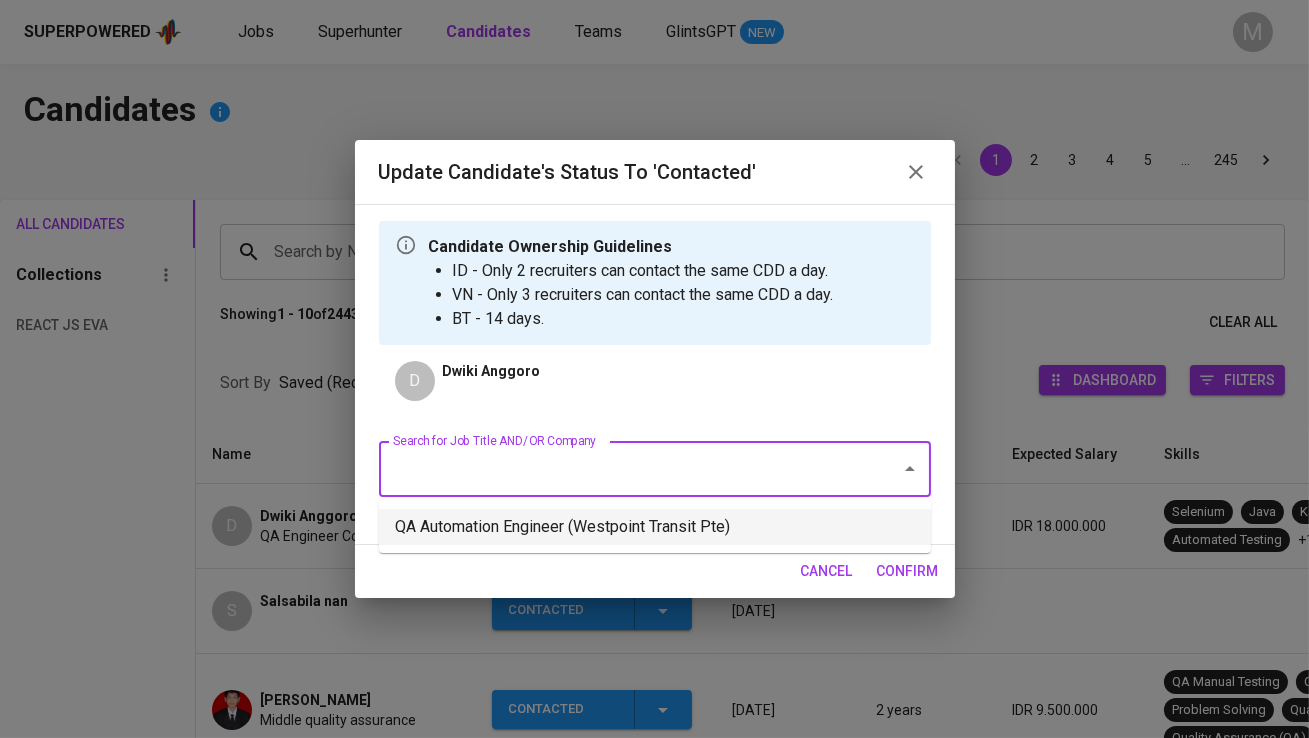 click on "QA Automation Engineer (Westpoint Transit Pte)" at bounding box center [655, 527] 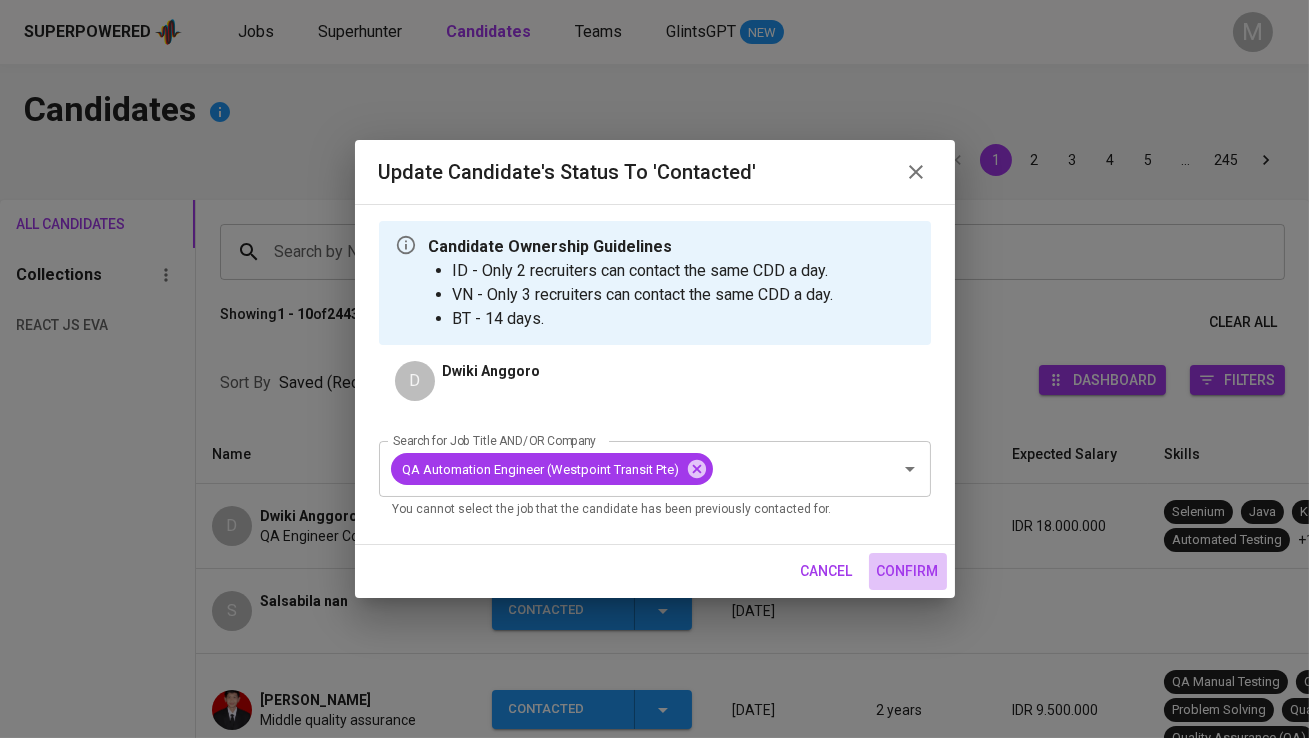 click on "confirm" at bounding box center (908, 571) 